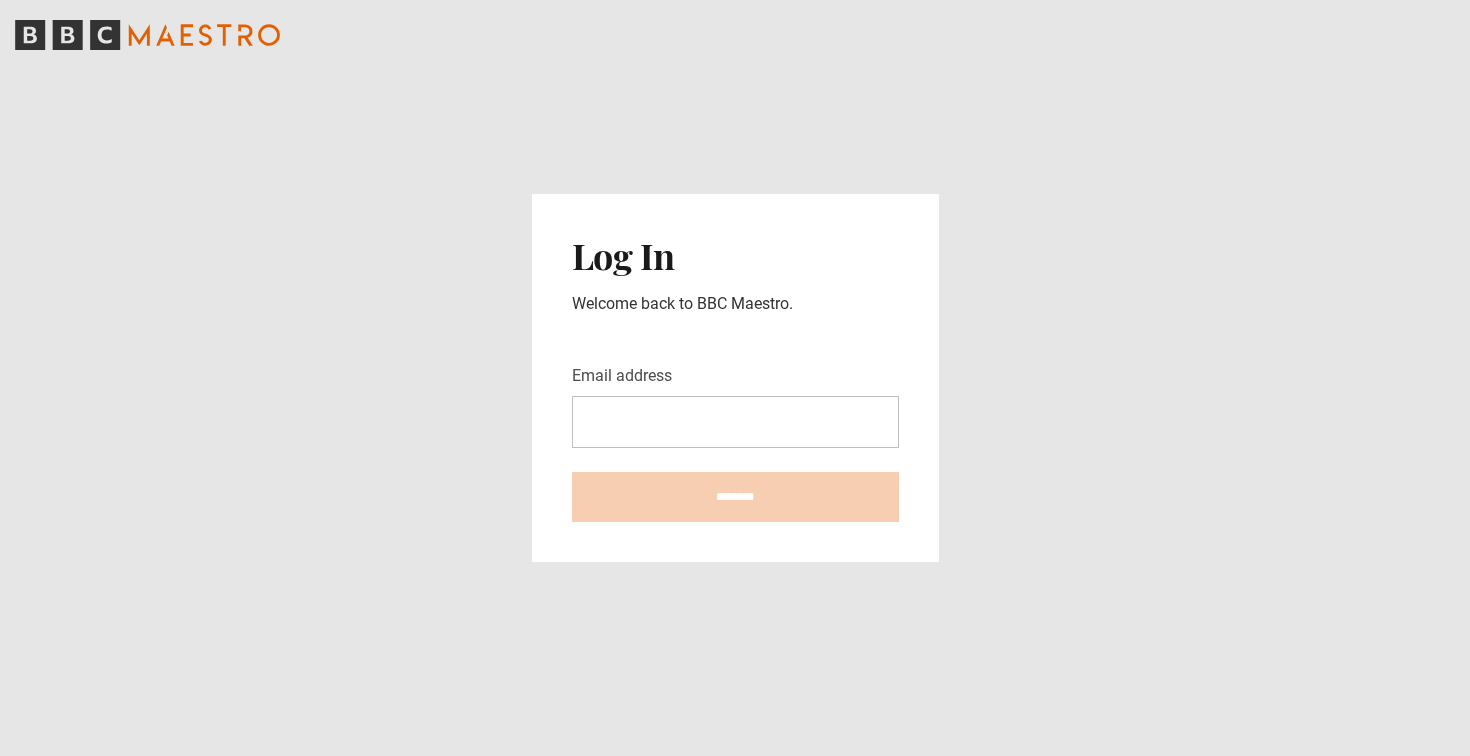 scroll, scrollTop: 0, scrollLeft: 0, axis: both 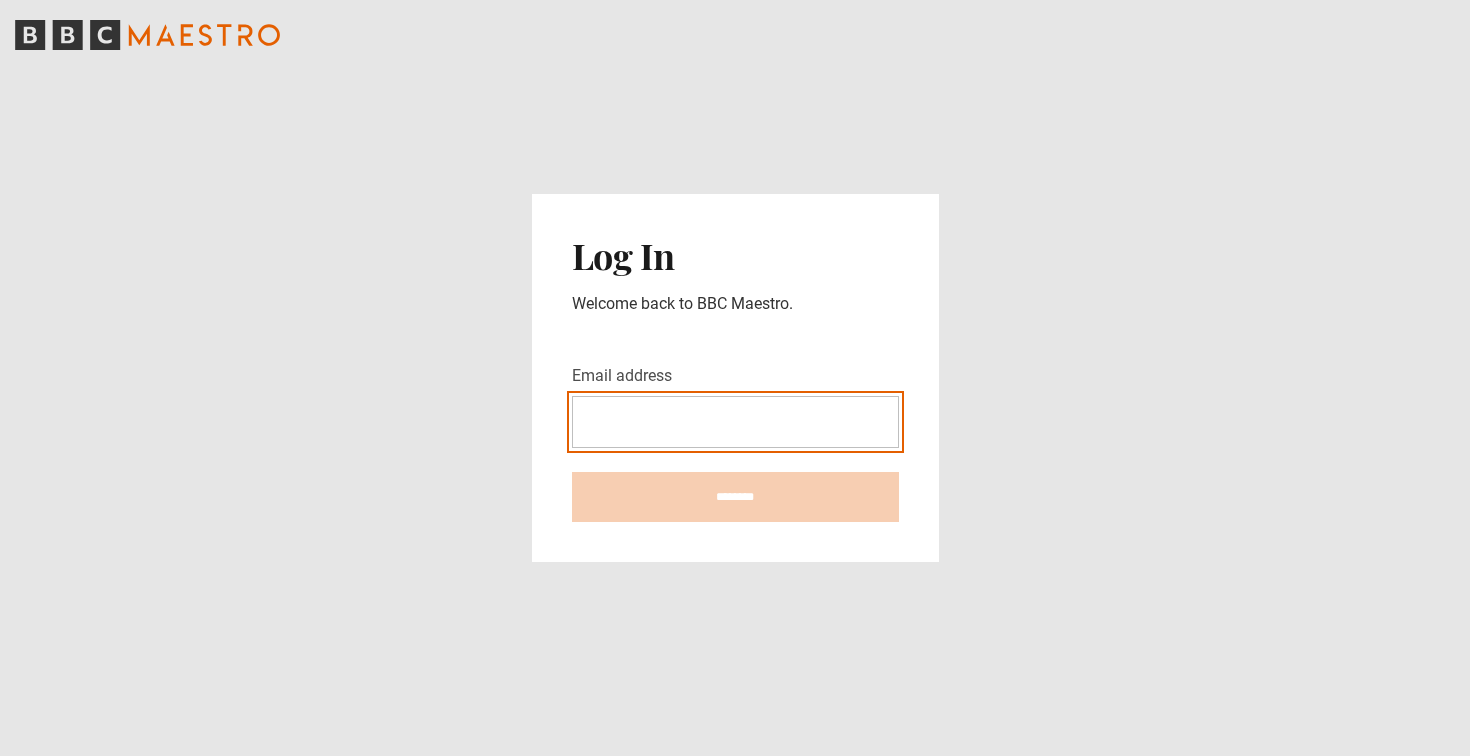 type on "**********" 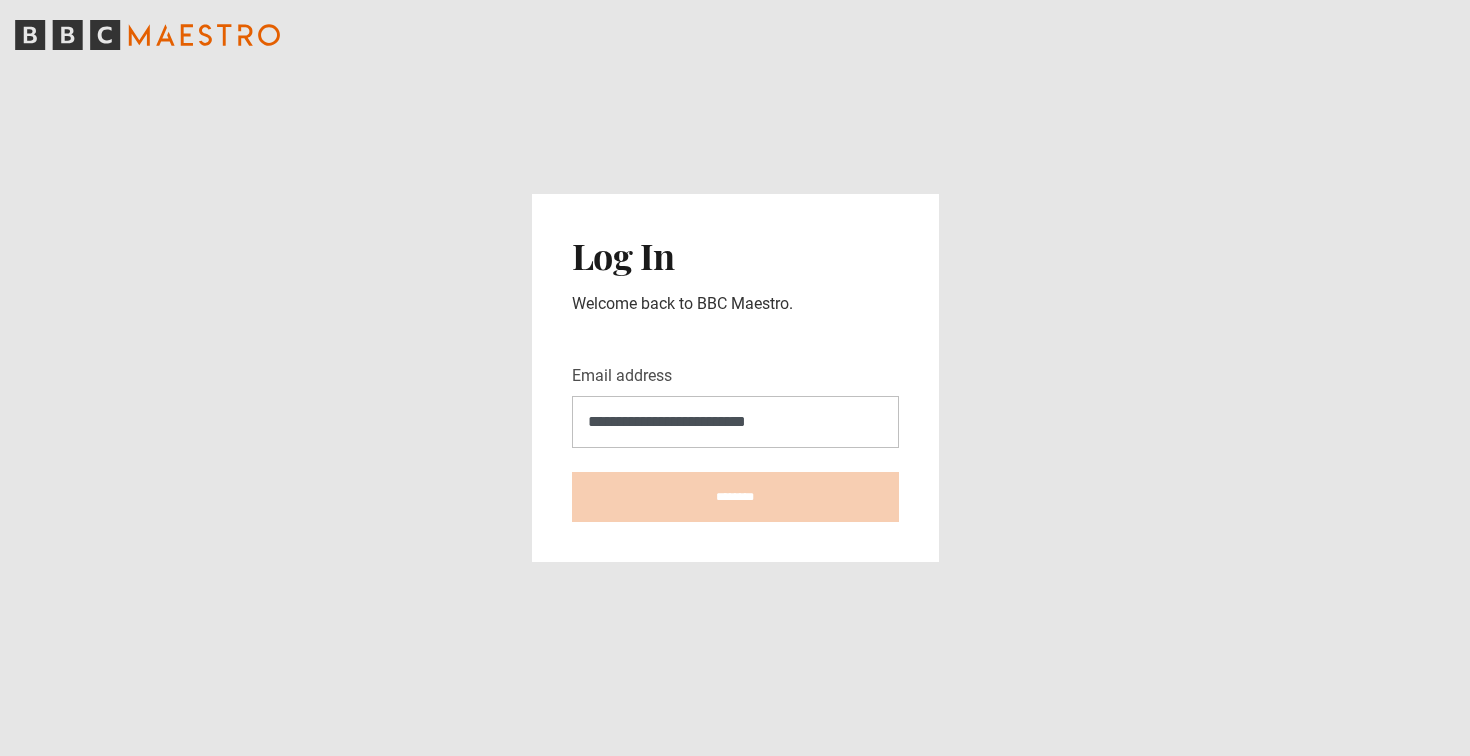 click on "********" at bounding box center [735, 497] 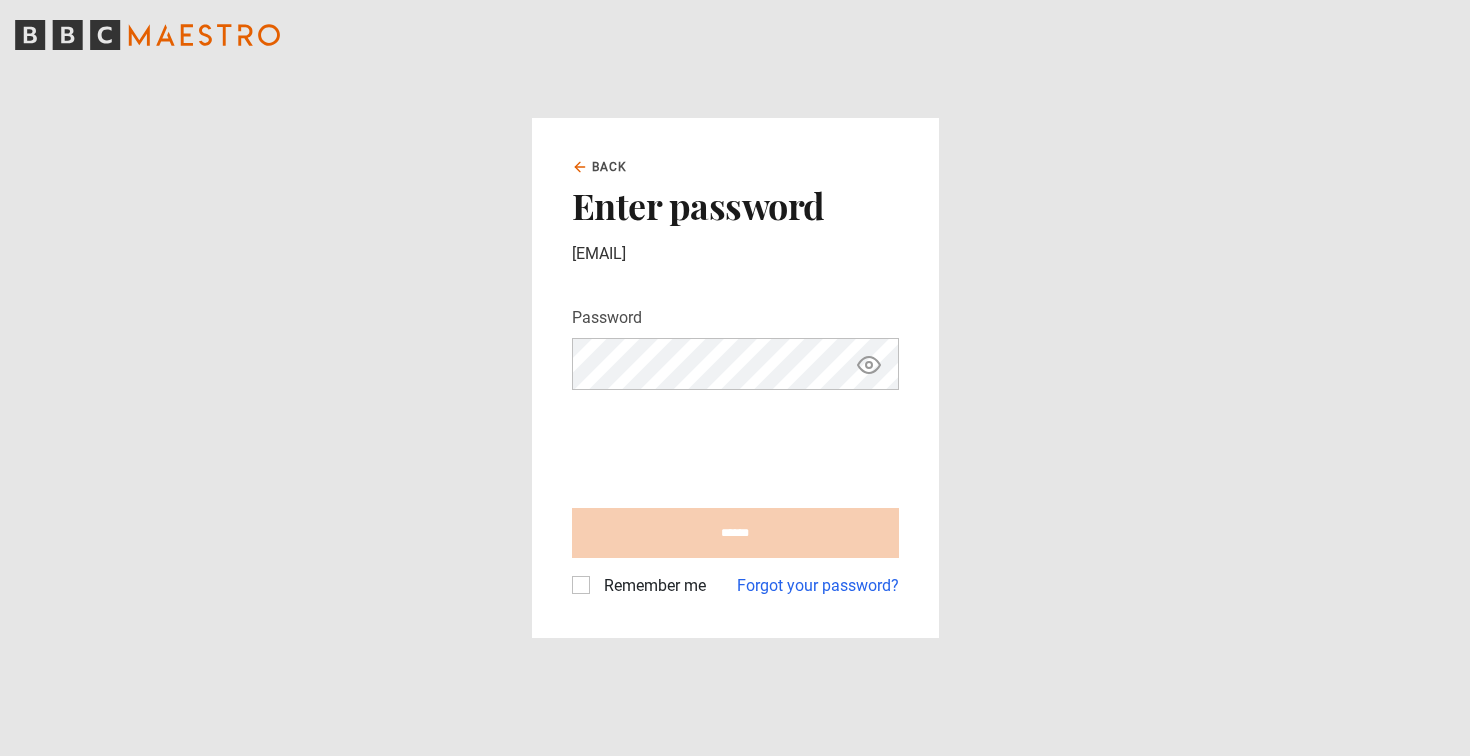 scroll, scrollTop: 0, scrollLeft: 0, axis: both 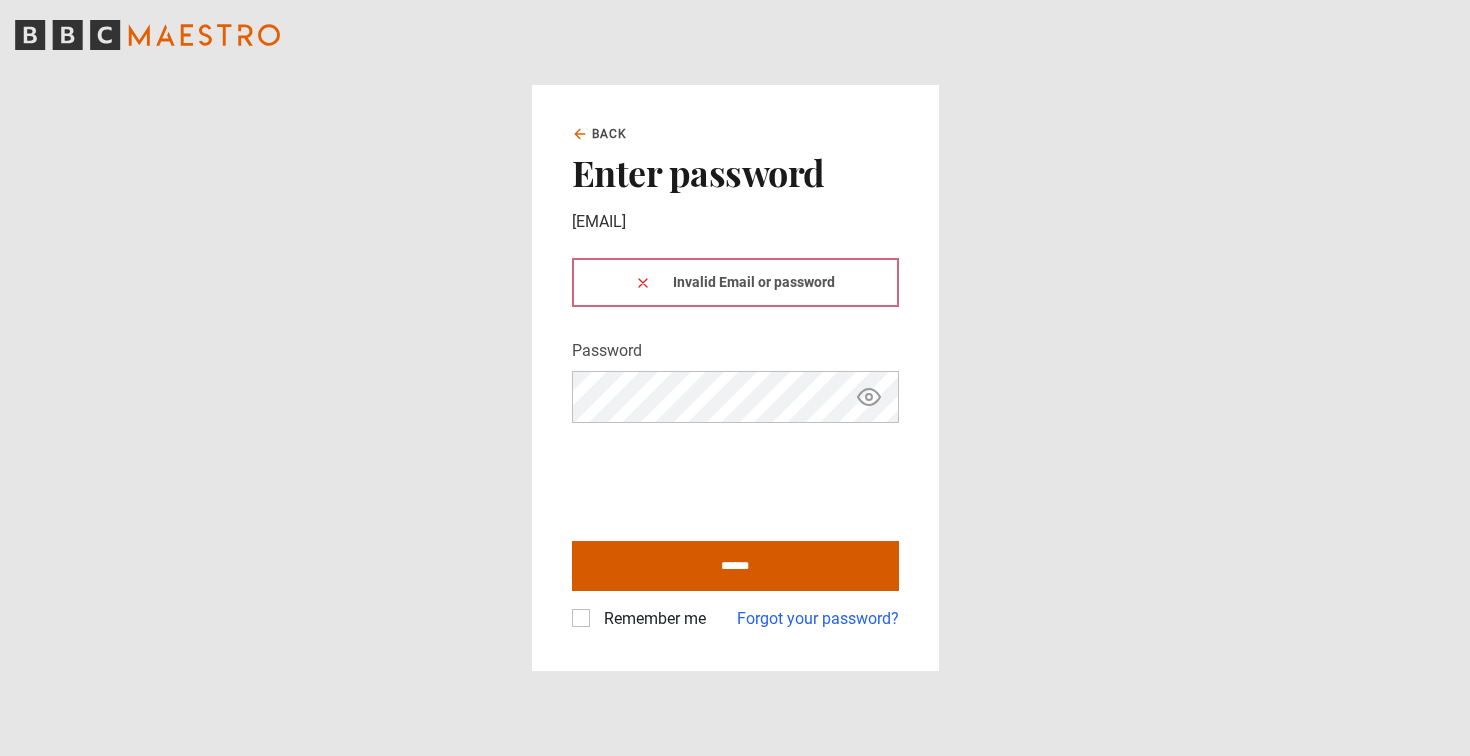 click on "******" at bounding box center (735, 566) 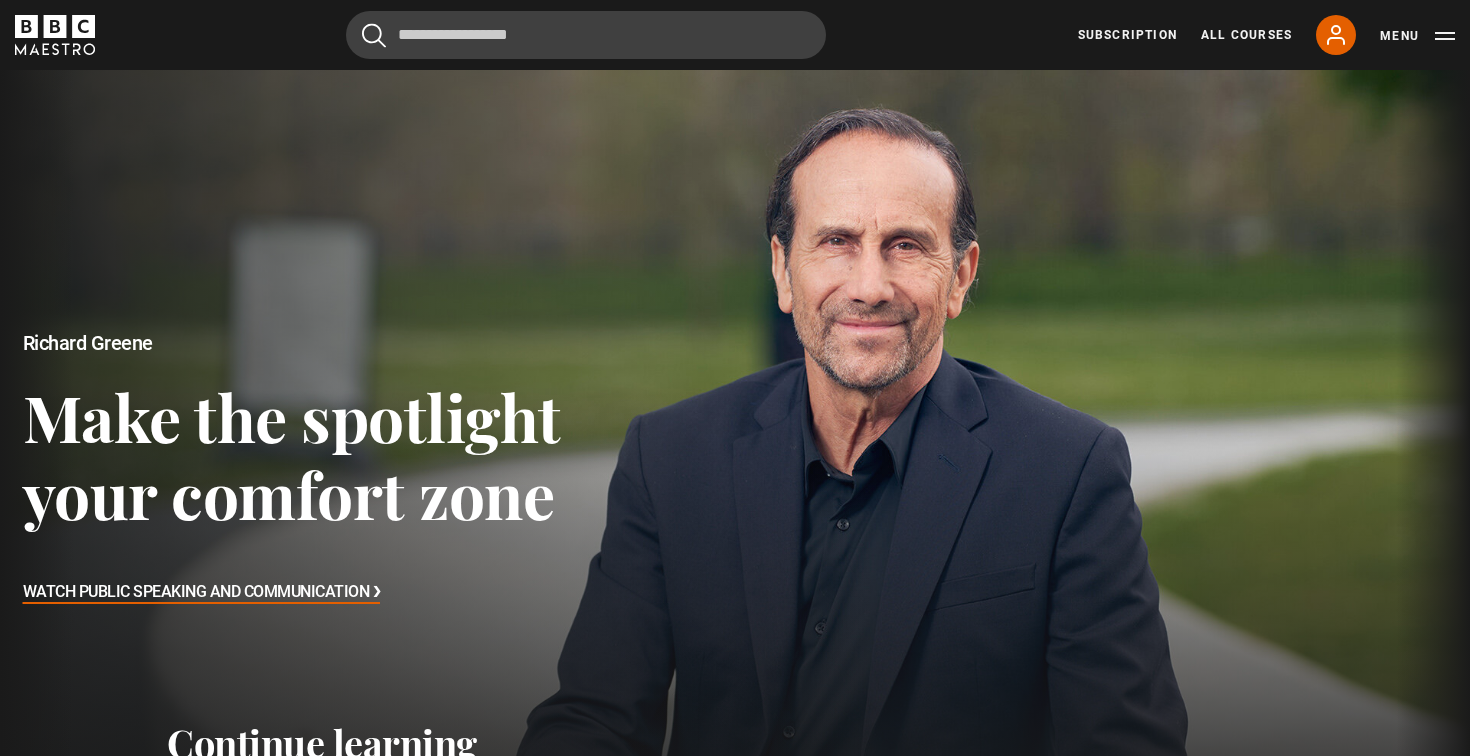 scroll, scrollTop: 0, scrollLeft: 0, axis: both 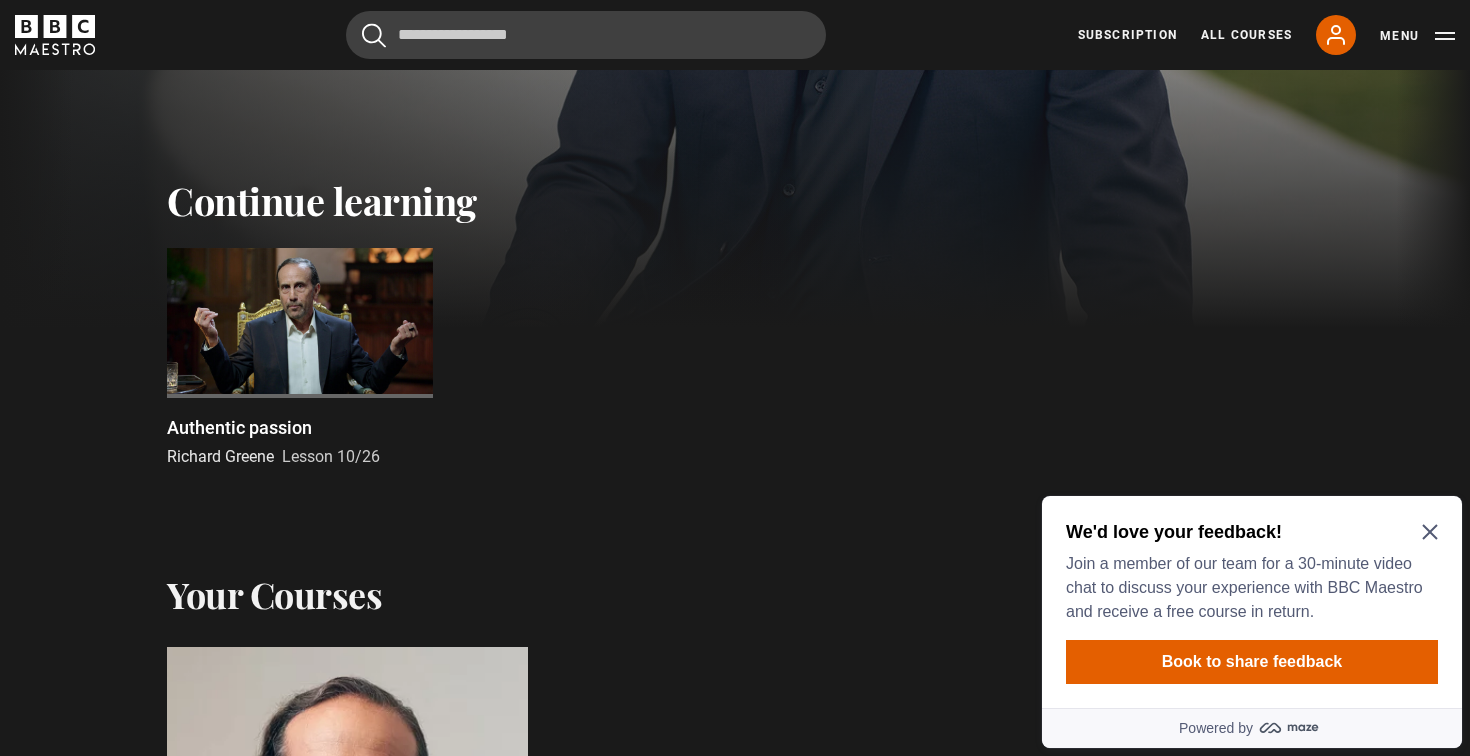 click 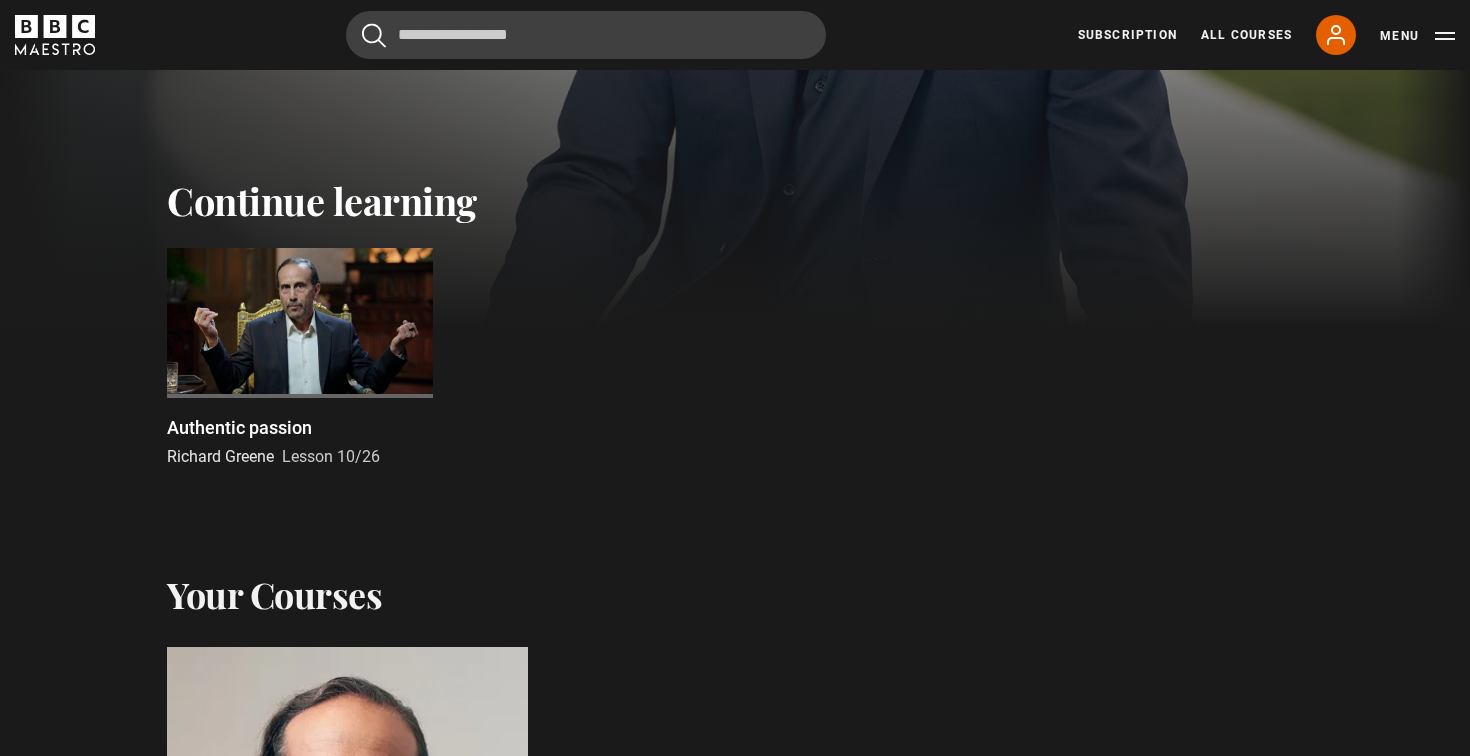 click at bounding box center [300, 396] 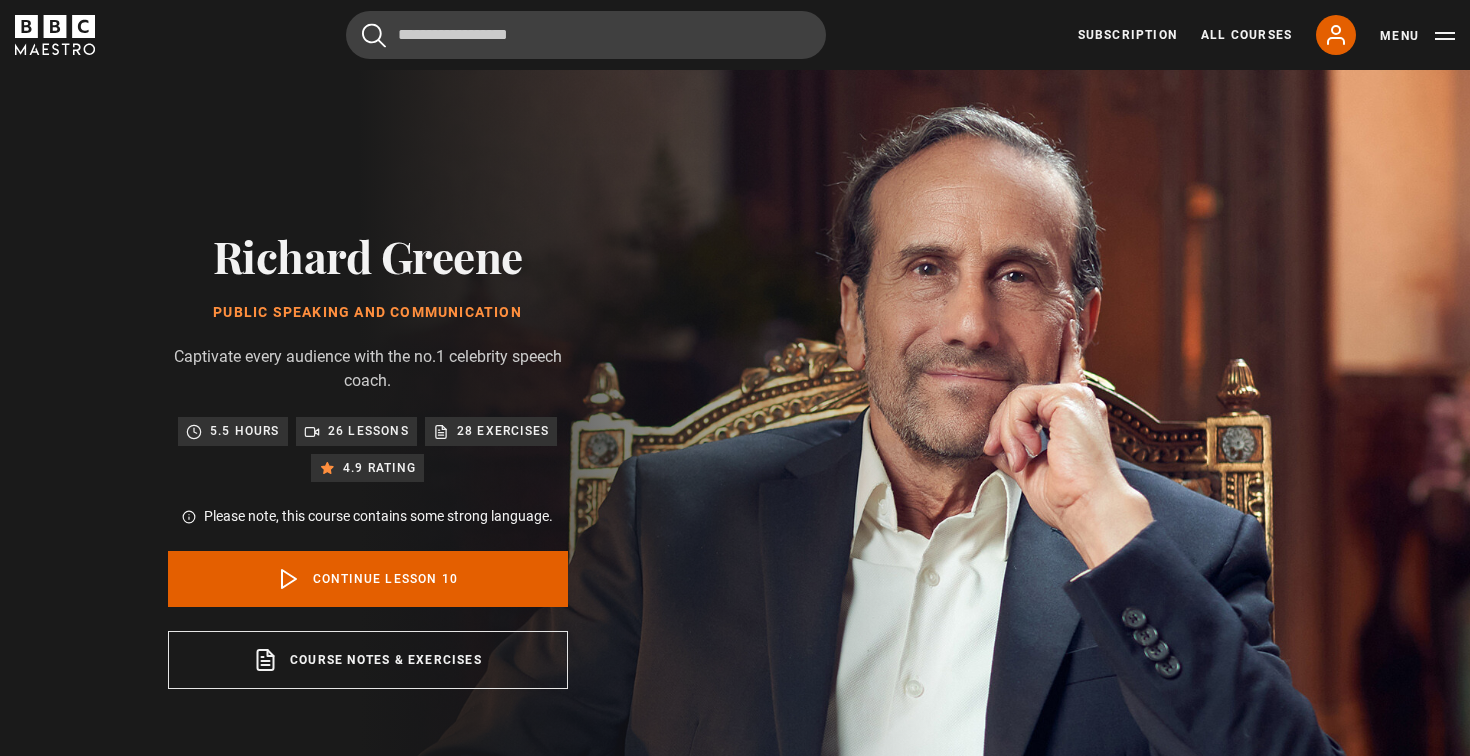 scroll, scrollTop: 847, scrollLeft: 0, axis: vertical 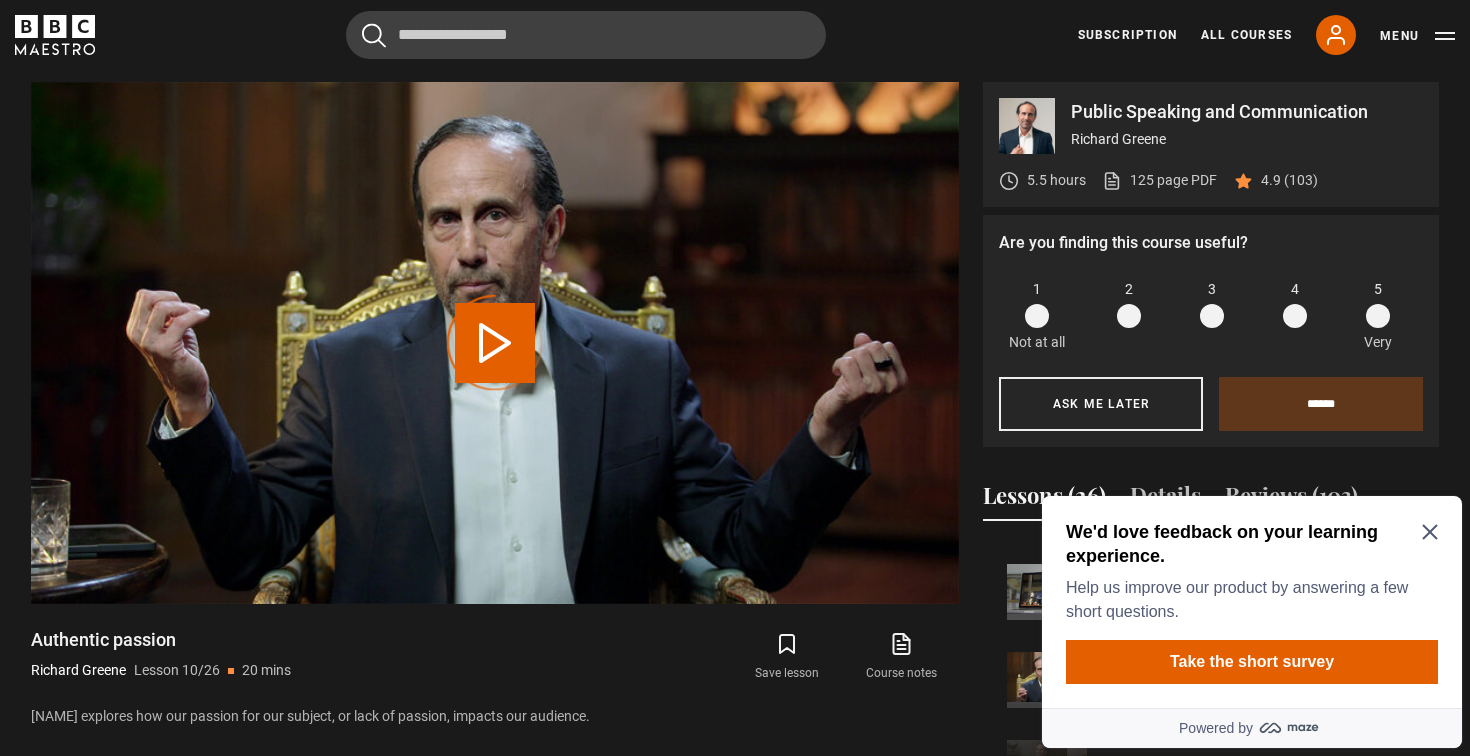 click 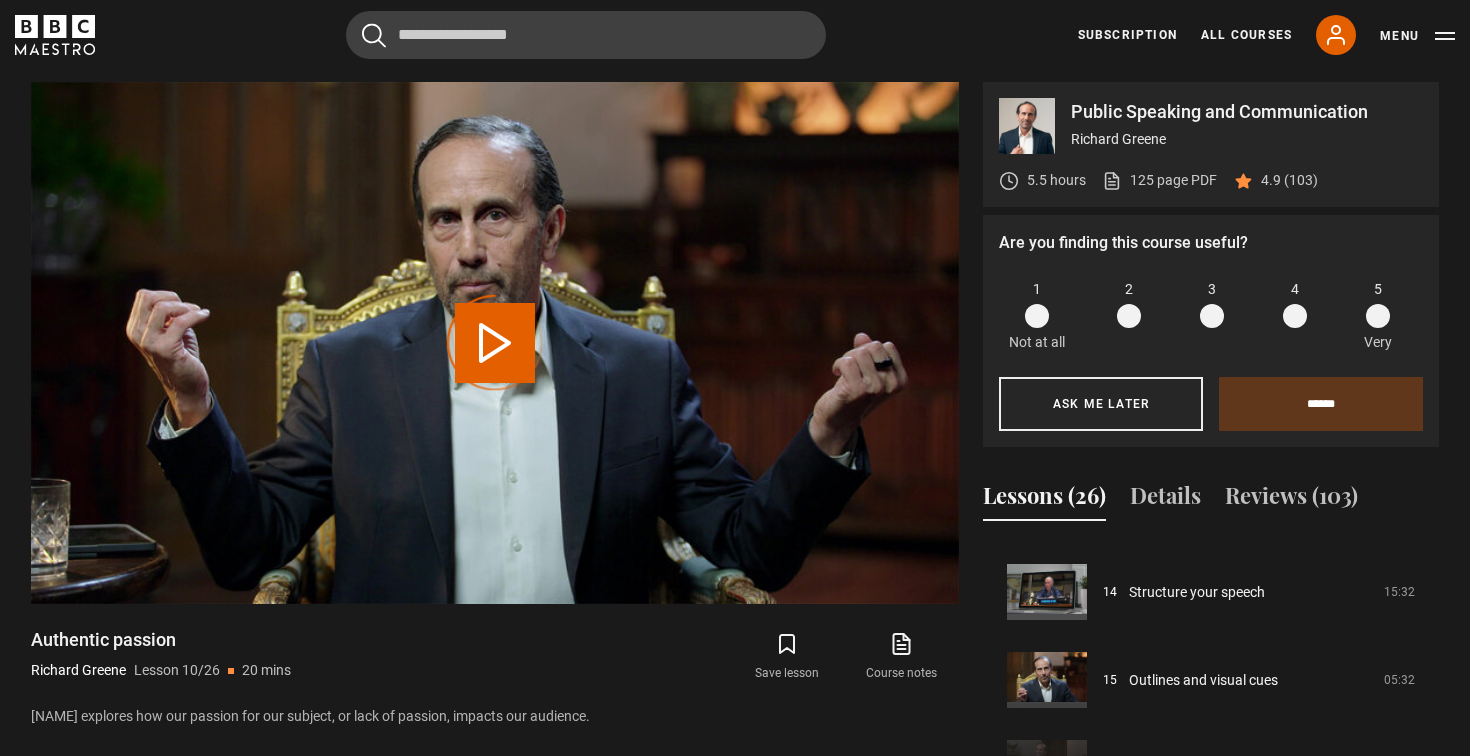 click at bounding box center (1037, 316) 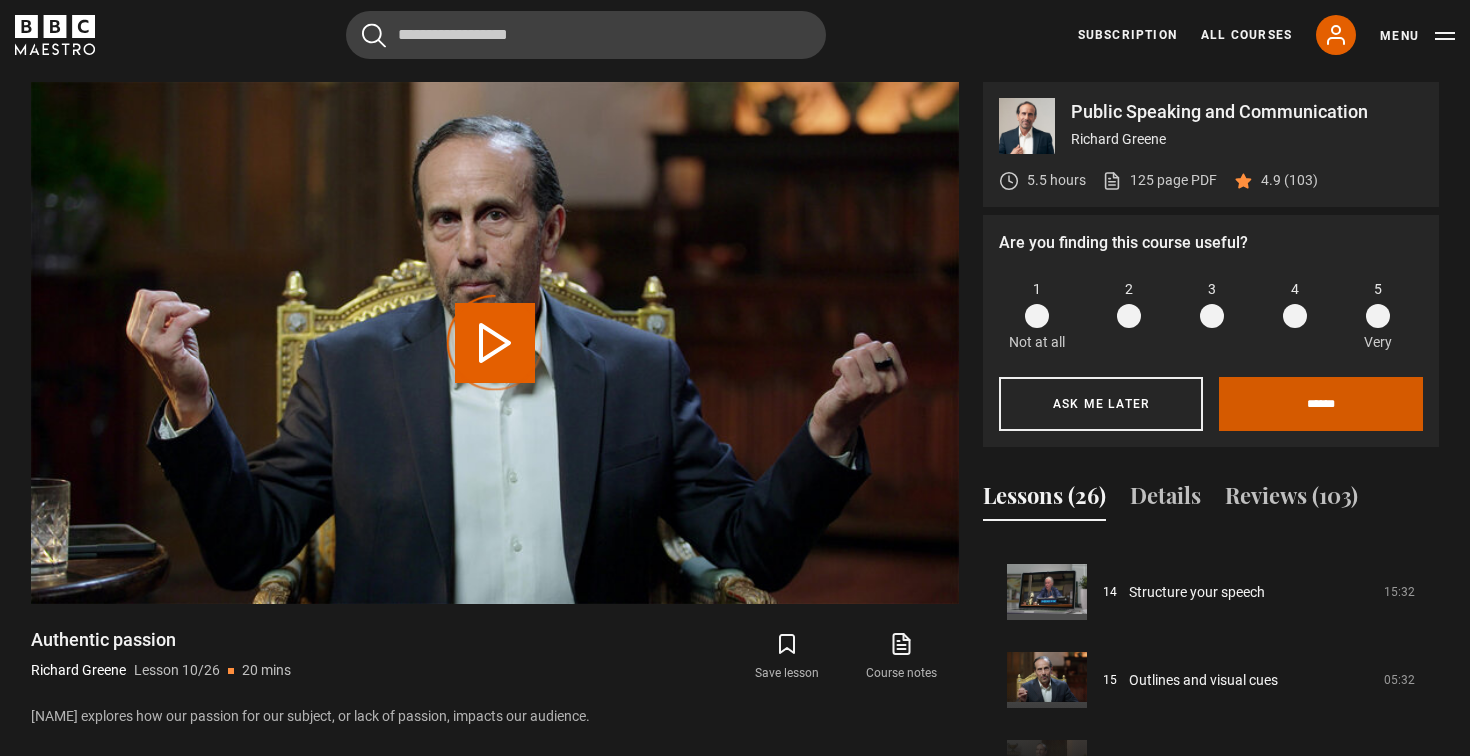 click on "******" at bounding box center [1321, 404] 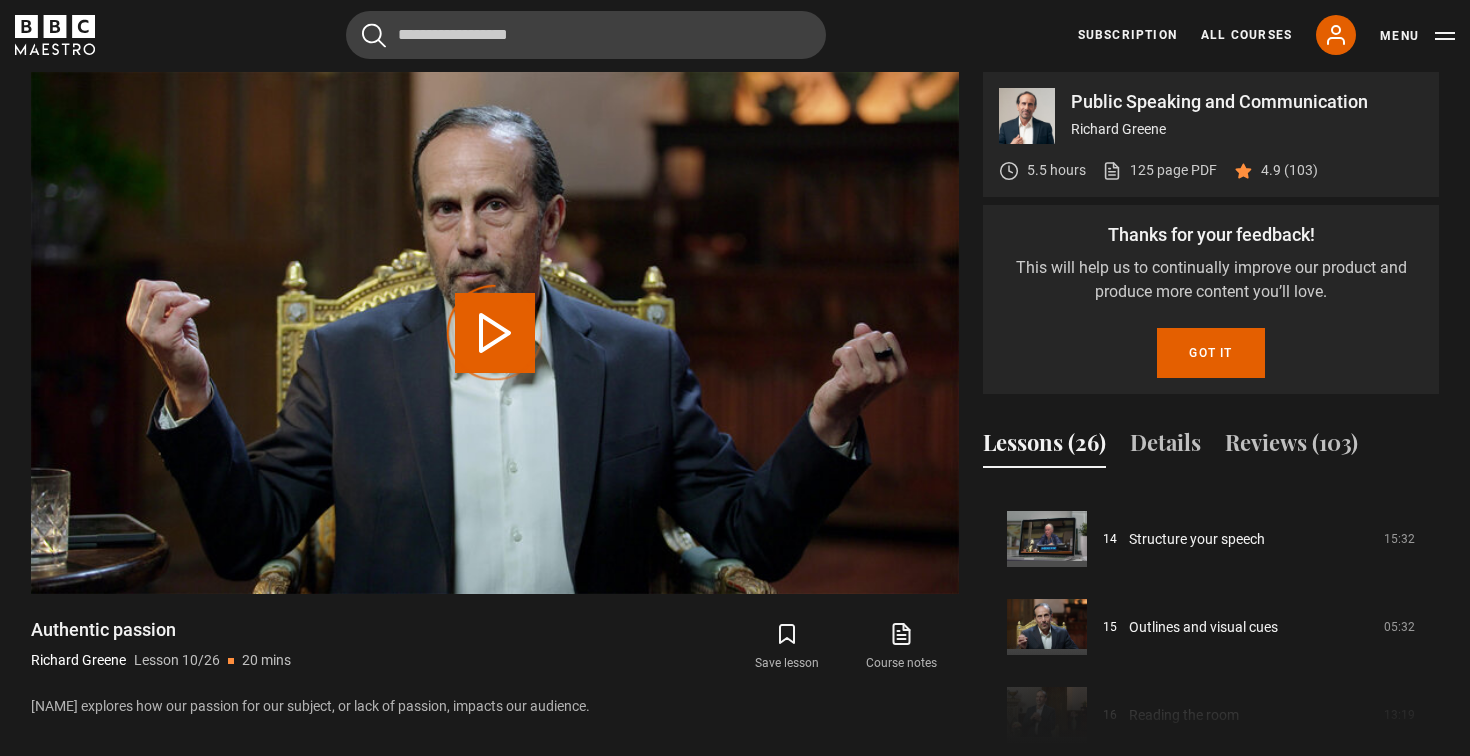 scroll, scrollTop: 848, scrollLeft: 0, axis: vertical 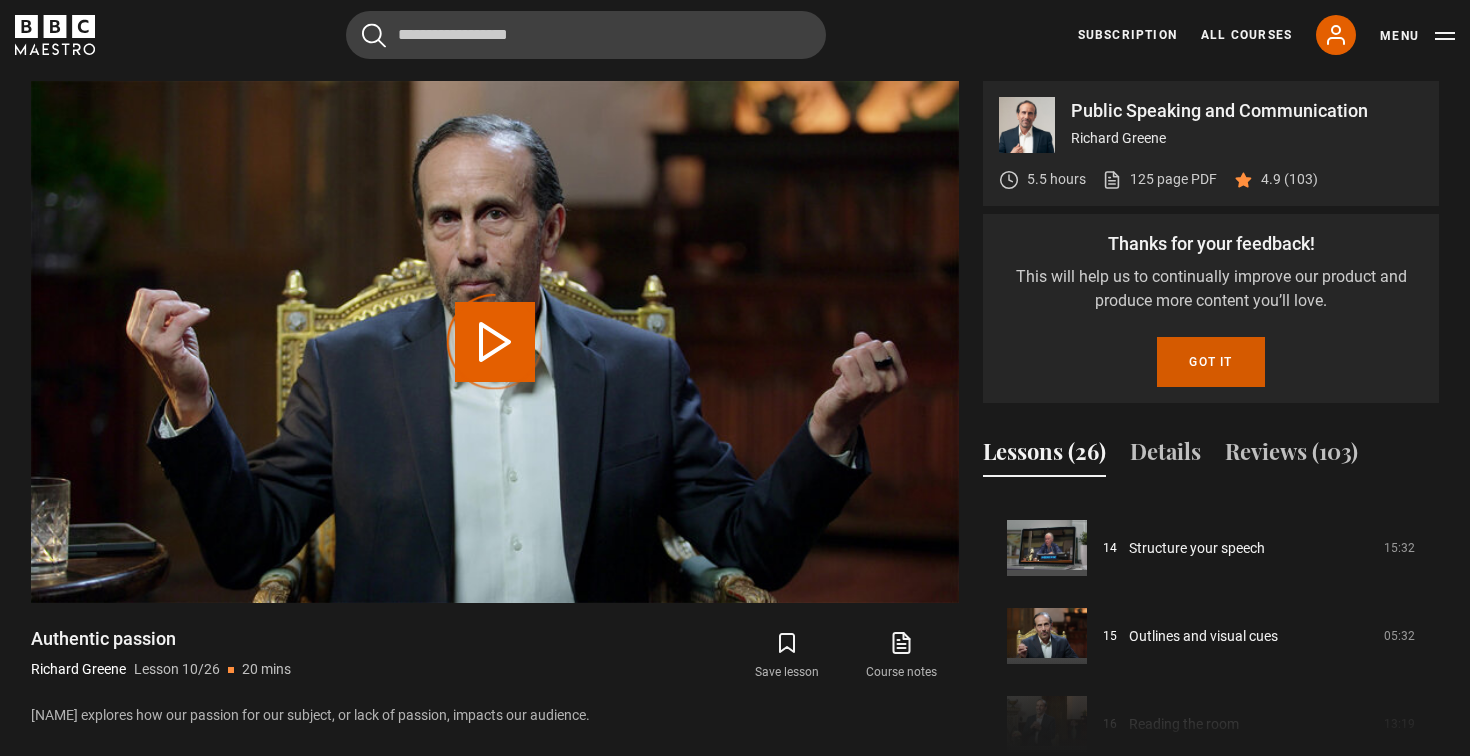 click on "Got it" at bounding box center [1210, 362] 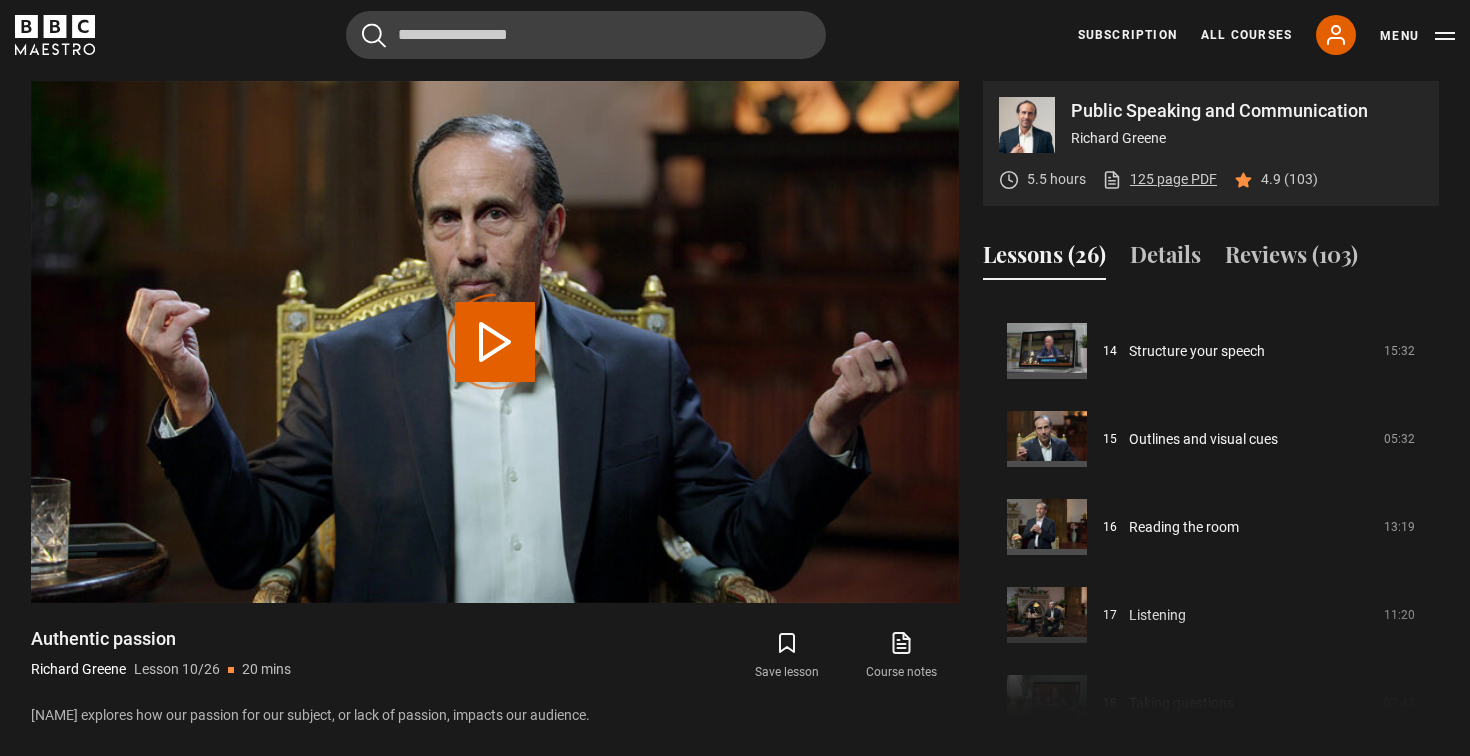click on "125 page PDF
(opens in new tab)" at bounding box center [1159, 179] 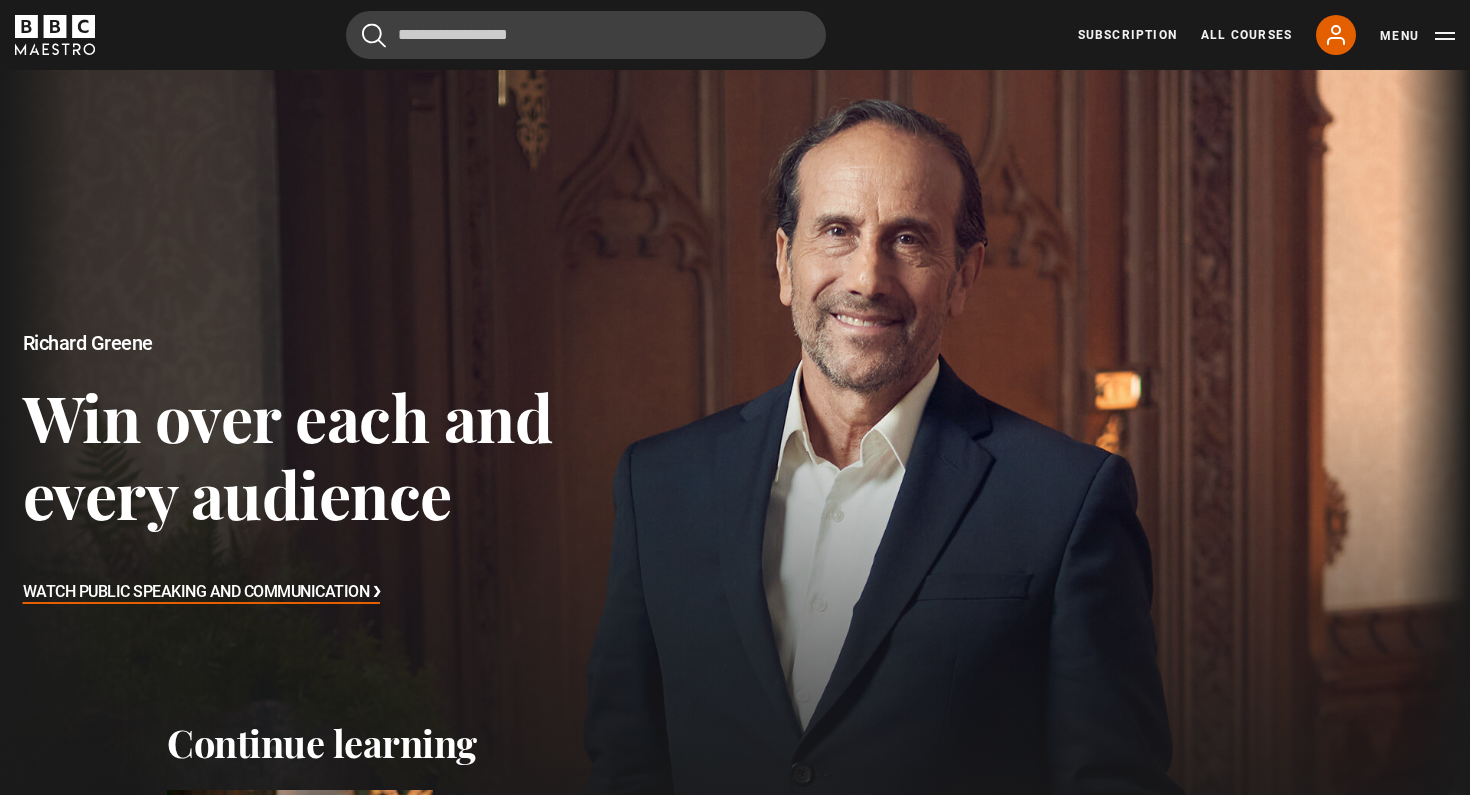 scroll, scrollTop: 0, scrollLeft: 0, axis: both 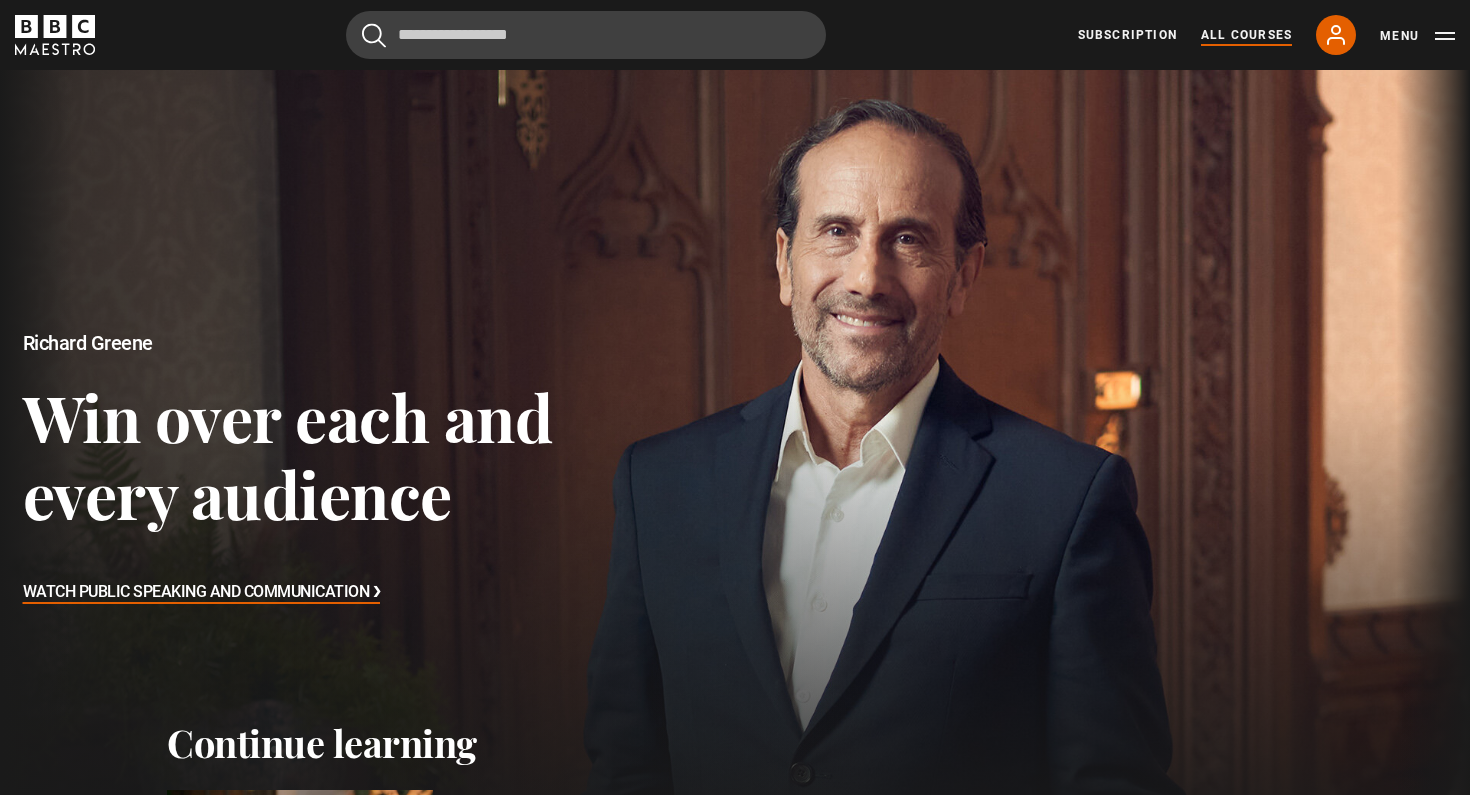 click on "All Courses" at bounding box center (1246, 35) 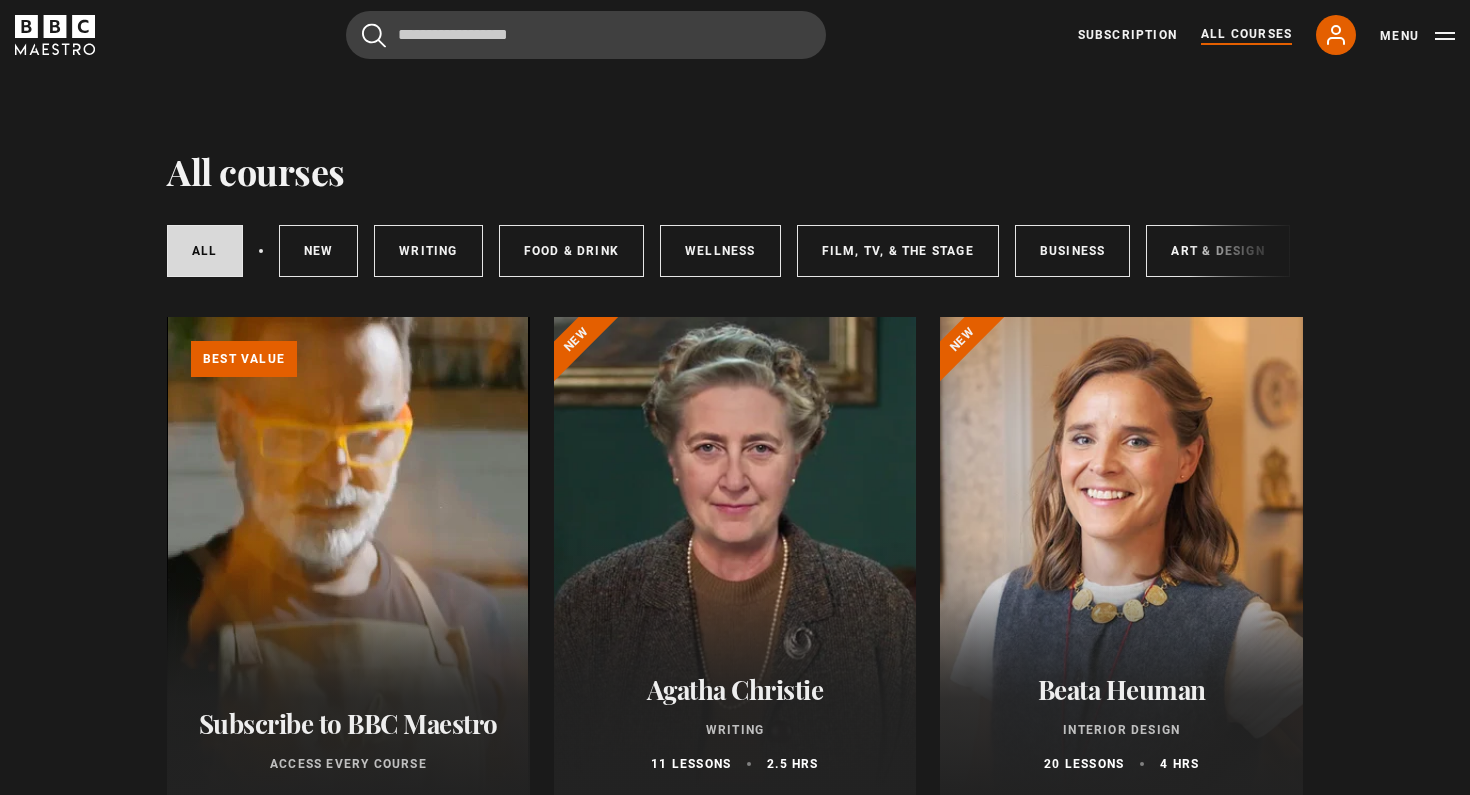 scroll, scrollTop: 0, scrollLeft: 0, axis: both 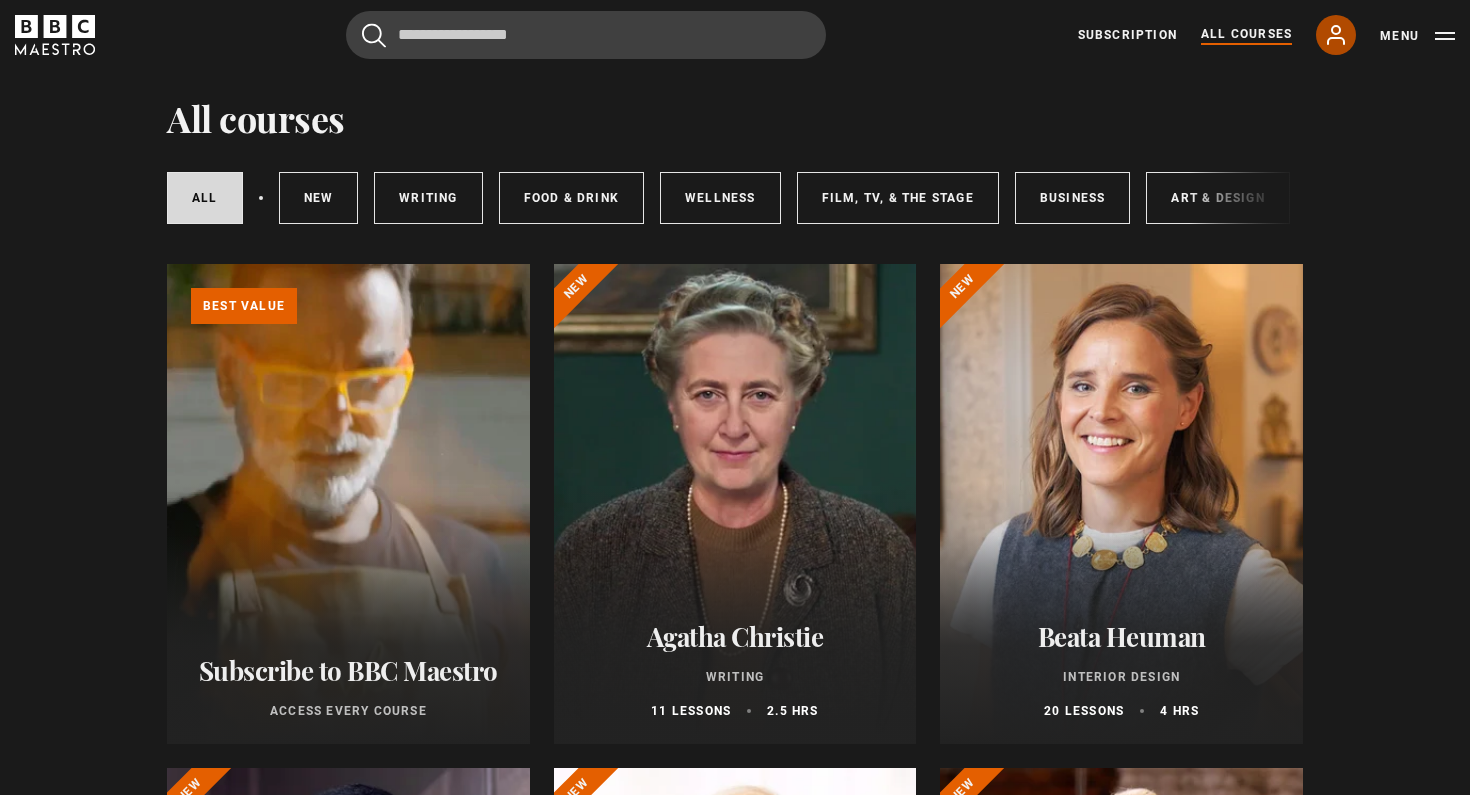click 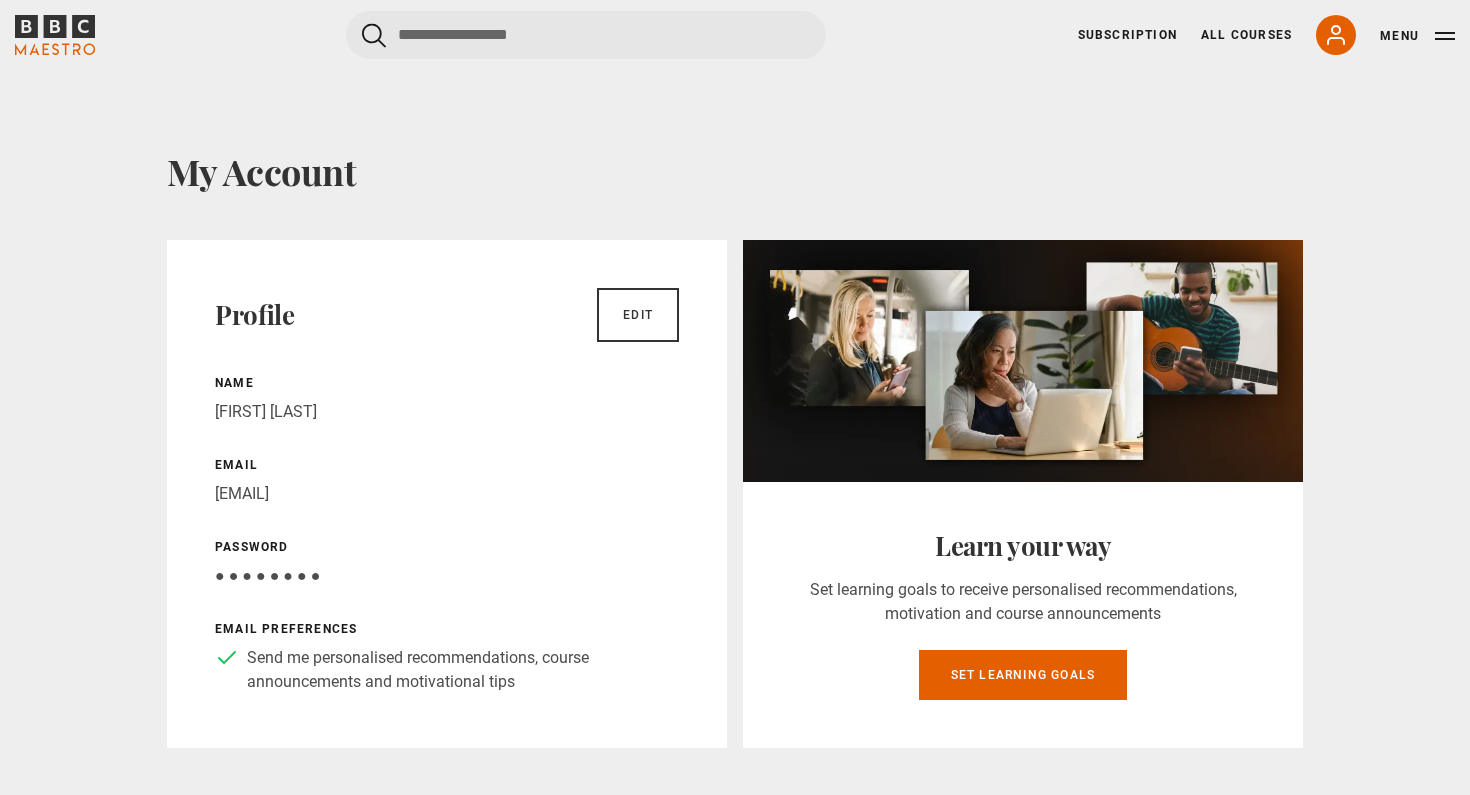 scroll, scrollTop: 0, scrollLeft: 0, axis: both 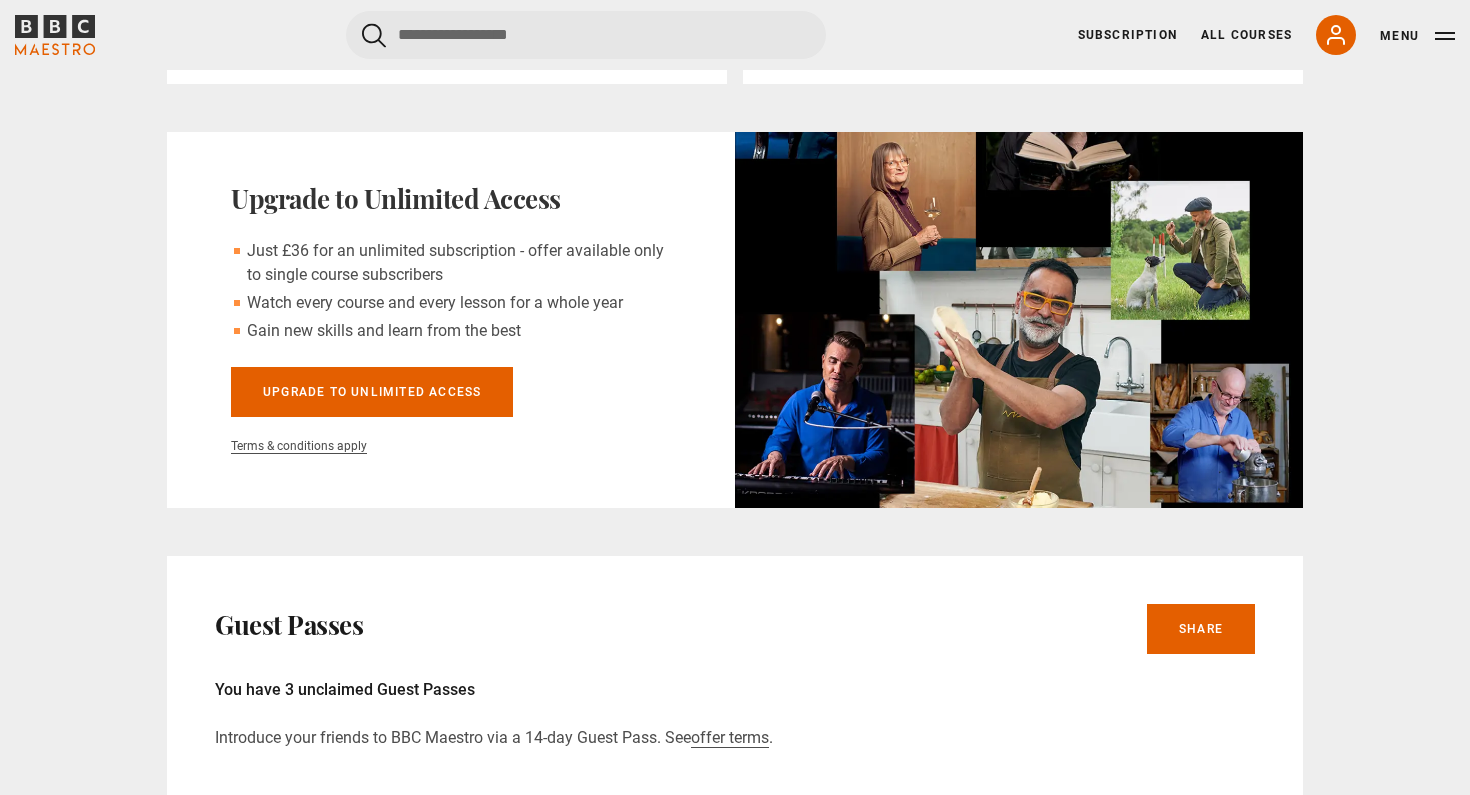 click on "Subscription
All Courses
My Account
Search
Menu" at bounding box center (1266, 35) 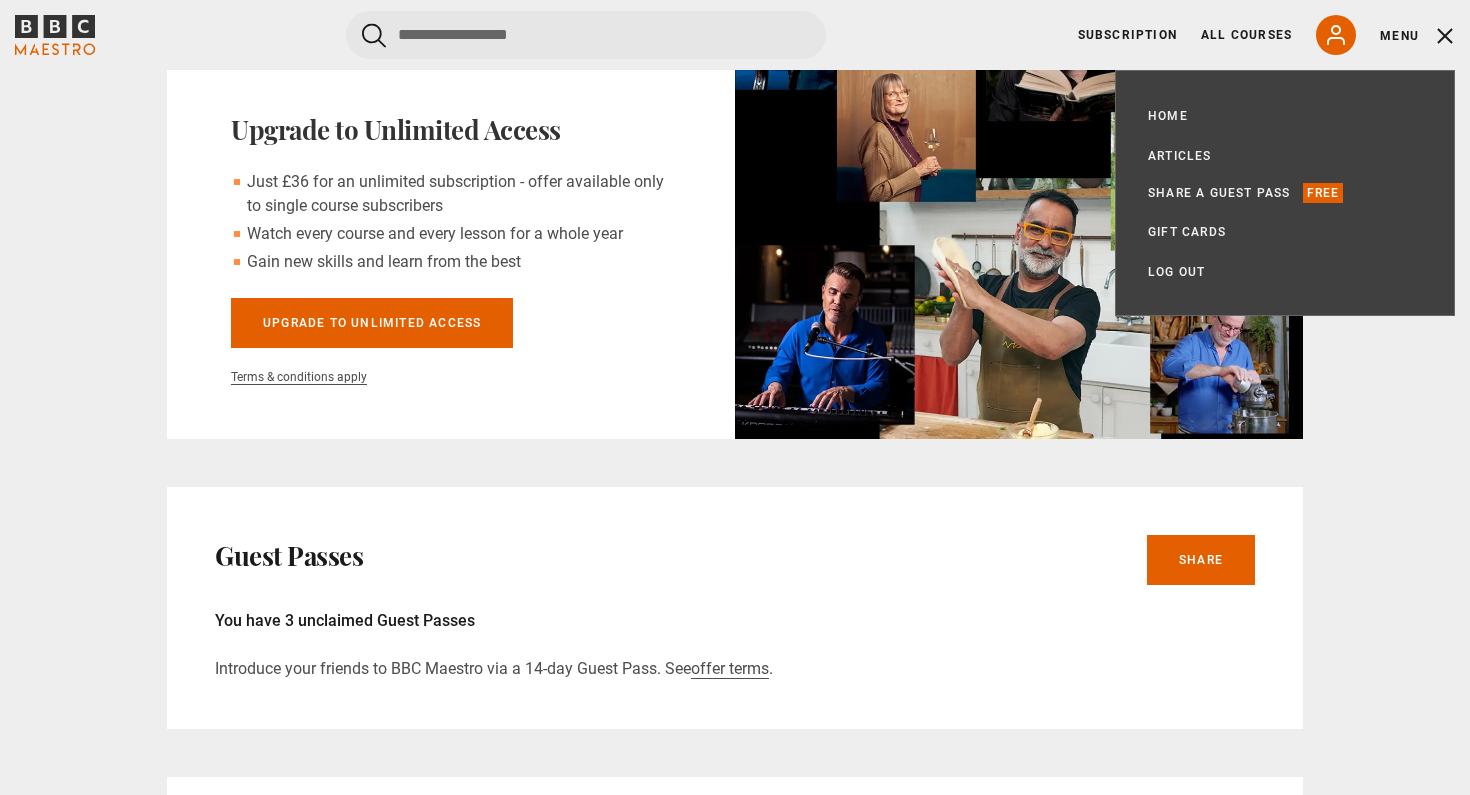 scroll, scrollTop: 740, scrollLeft: 0, axis: vertical 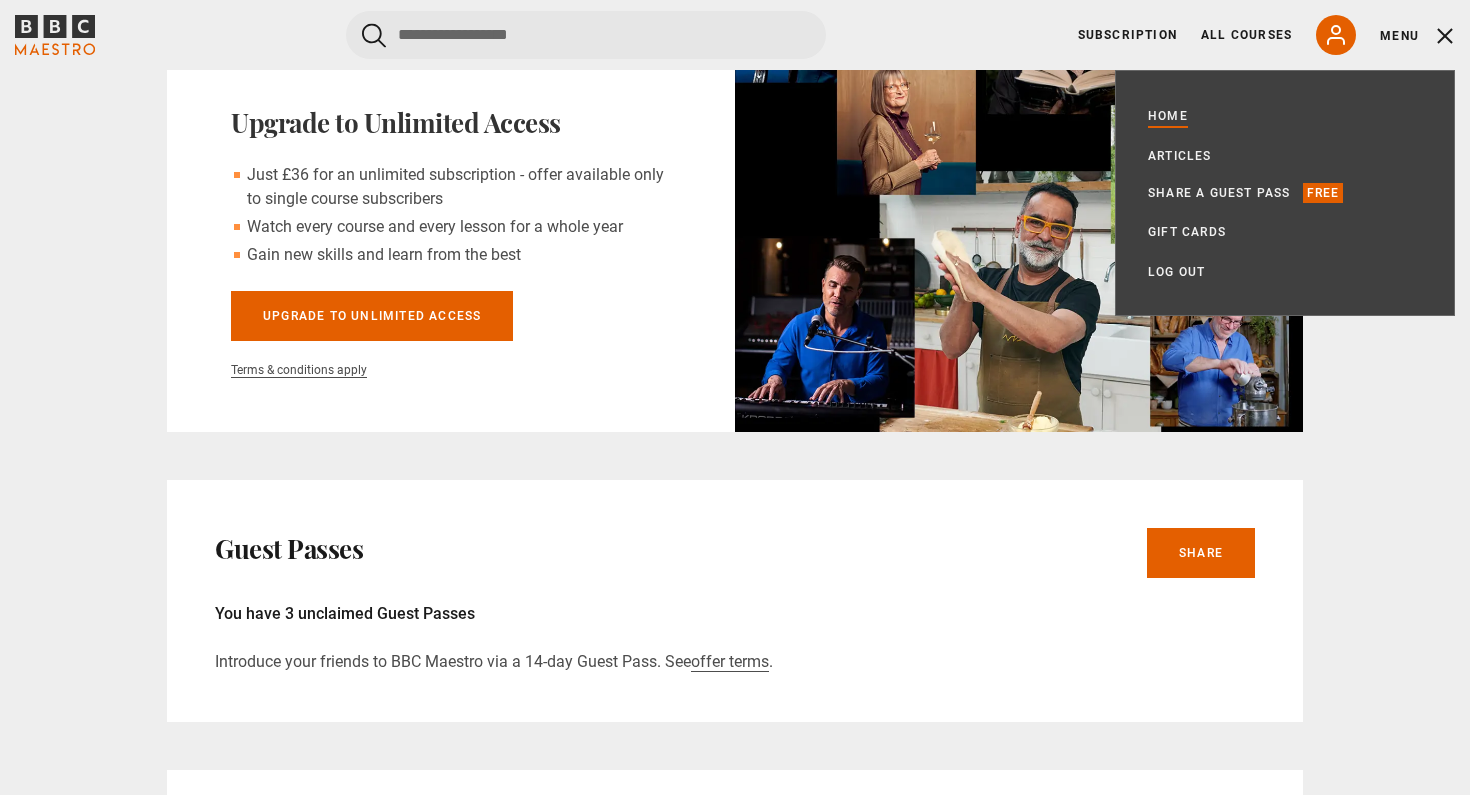 click on "Home" at bounding box center [1168, 116] 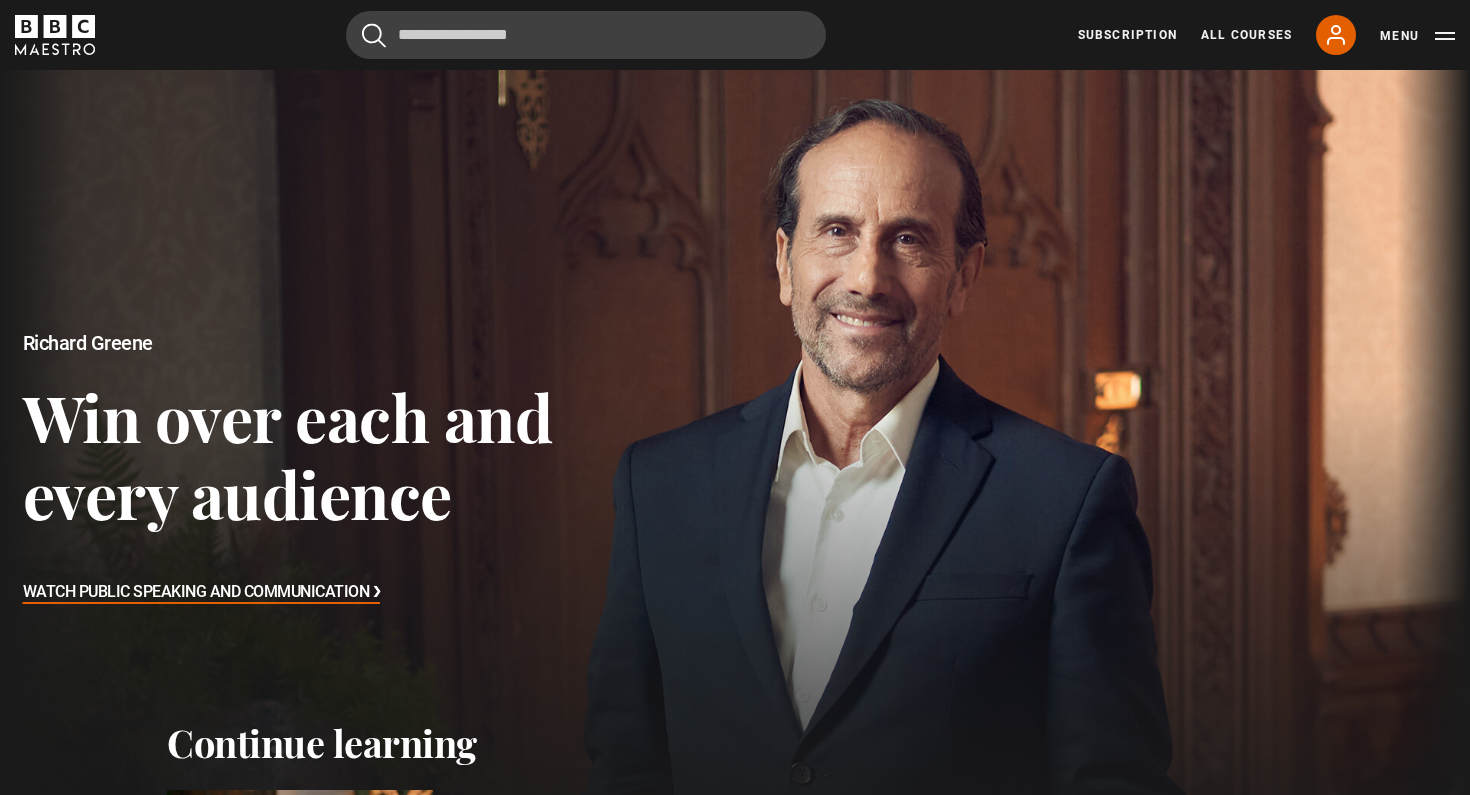 scroll, scrollTop: 1, scrollLeft: 0, axis: vertical 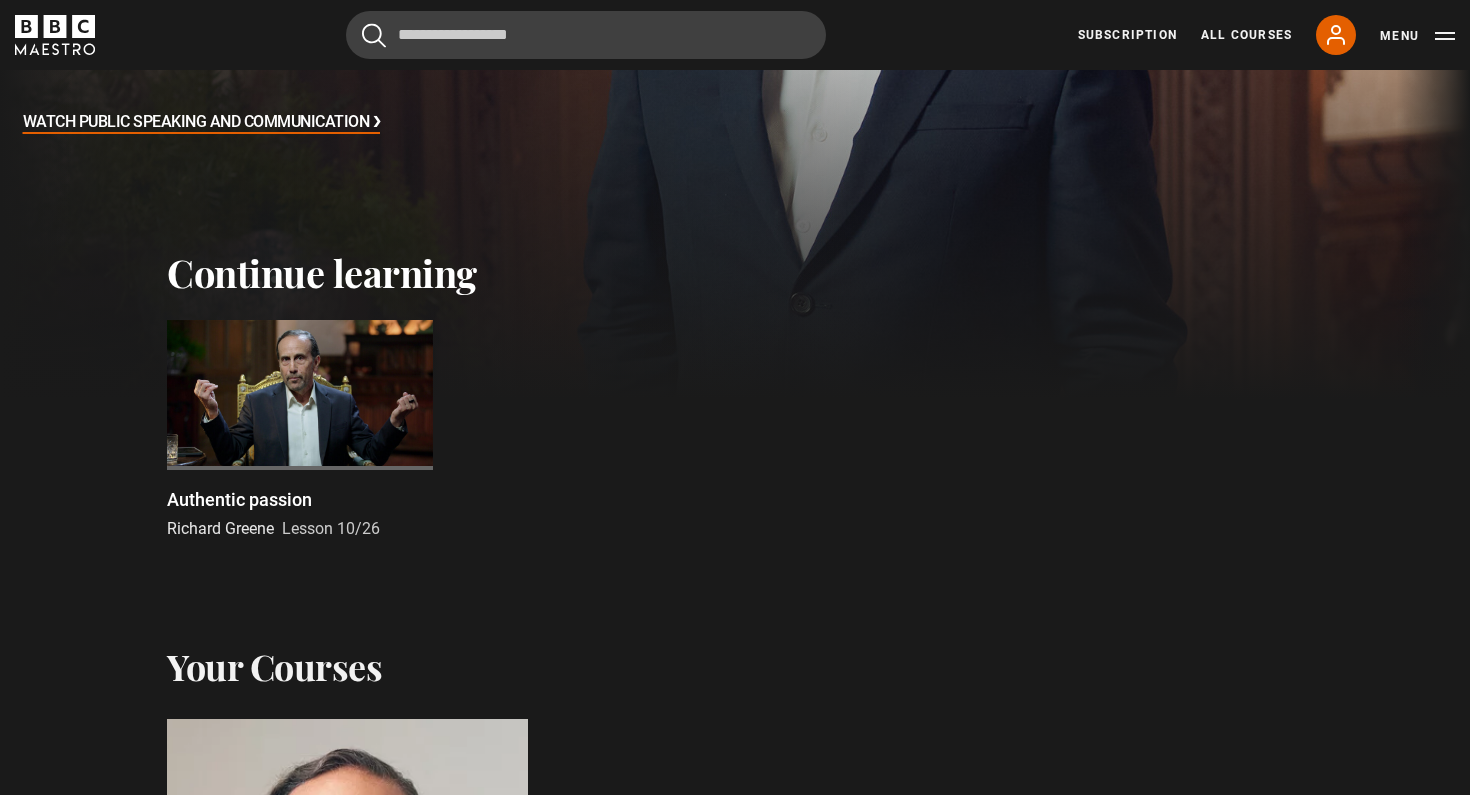 click on "Authentic passion
[FIRST]  [LAST]
Lesson 10/26" at bounding box center [300, 430] 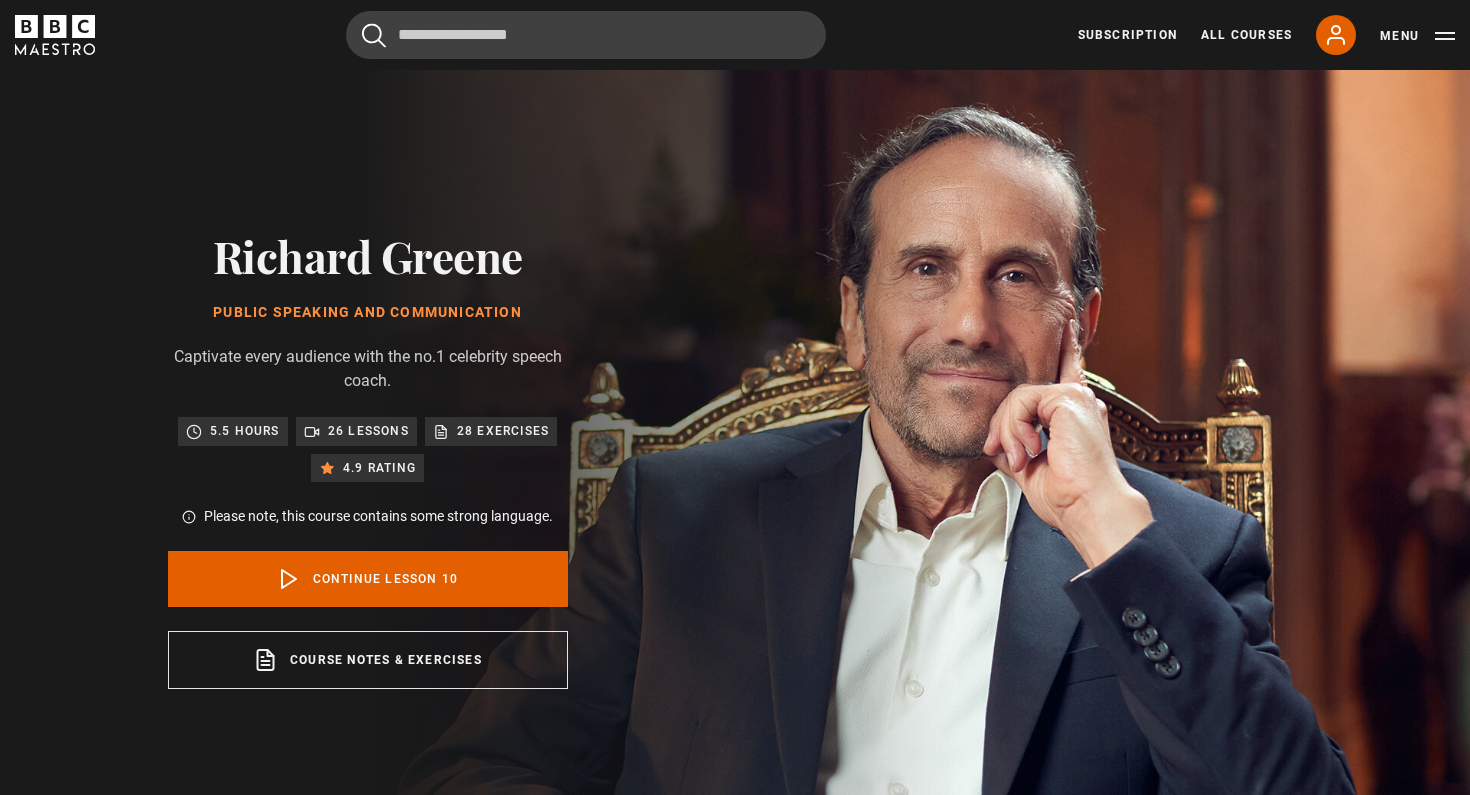 scroll, scrollTop: 847, scrollLeft: 0, axis: vertical 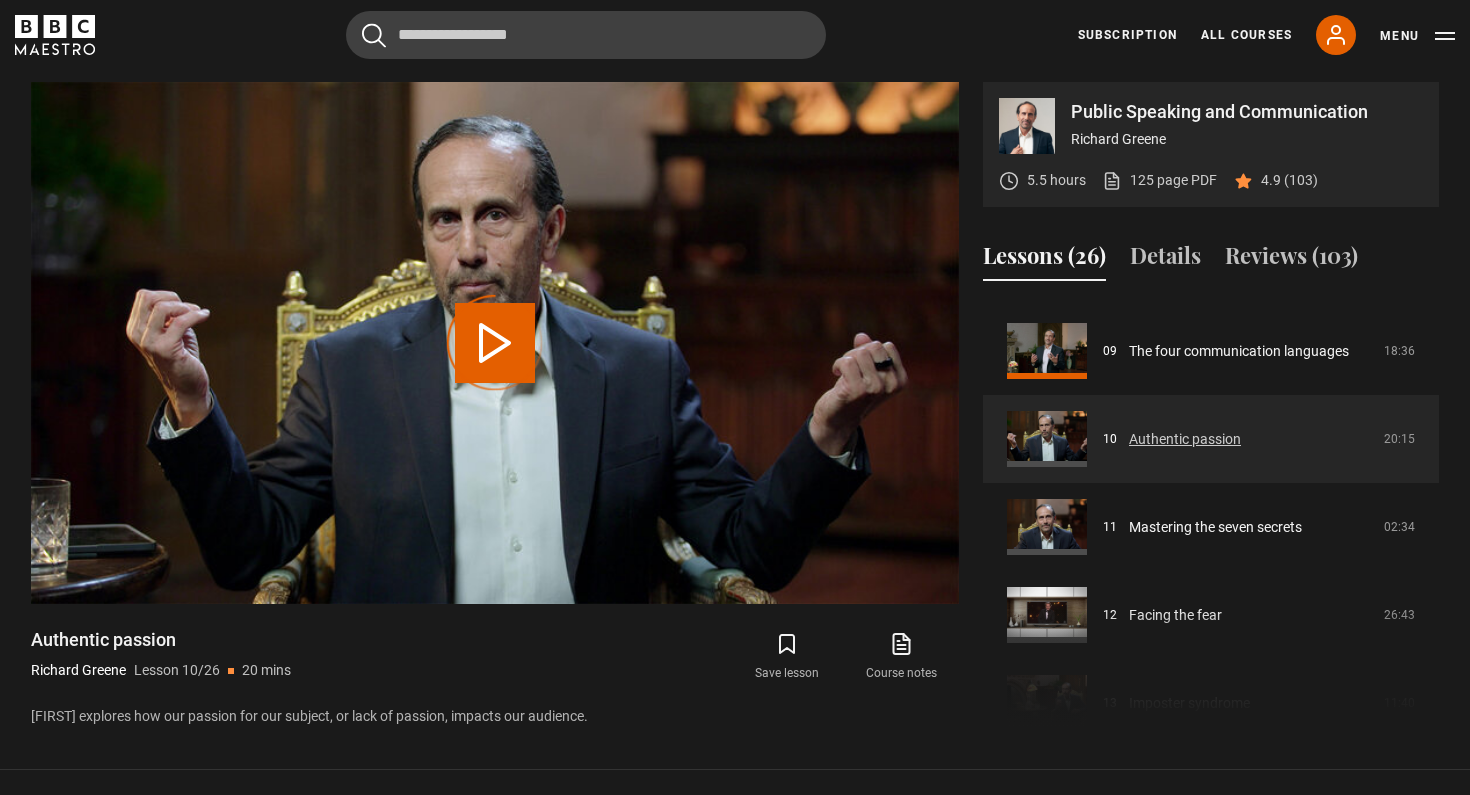 click on "Authentic passion" at bounding box center (1185, 439) 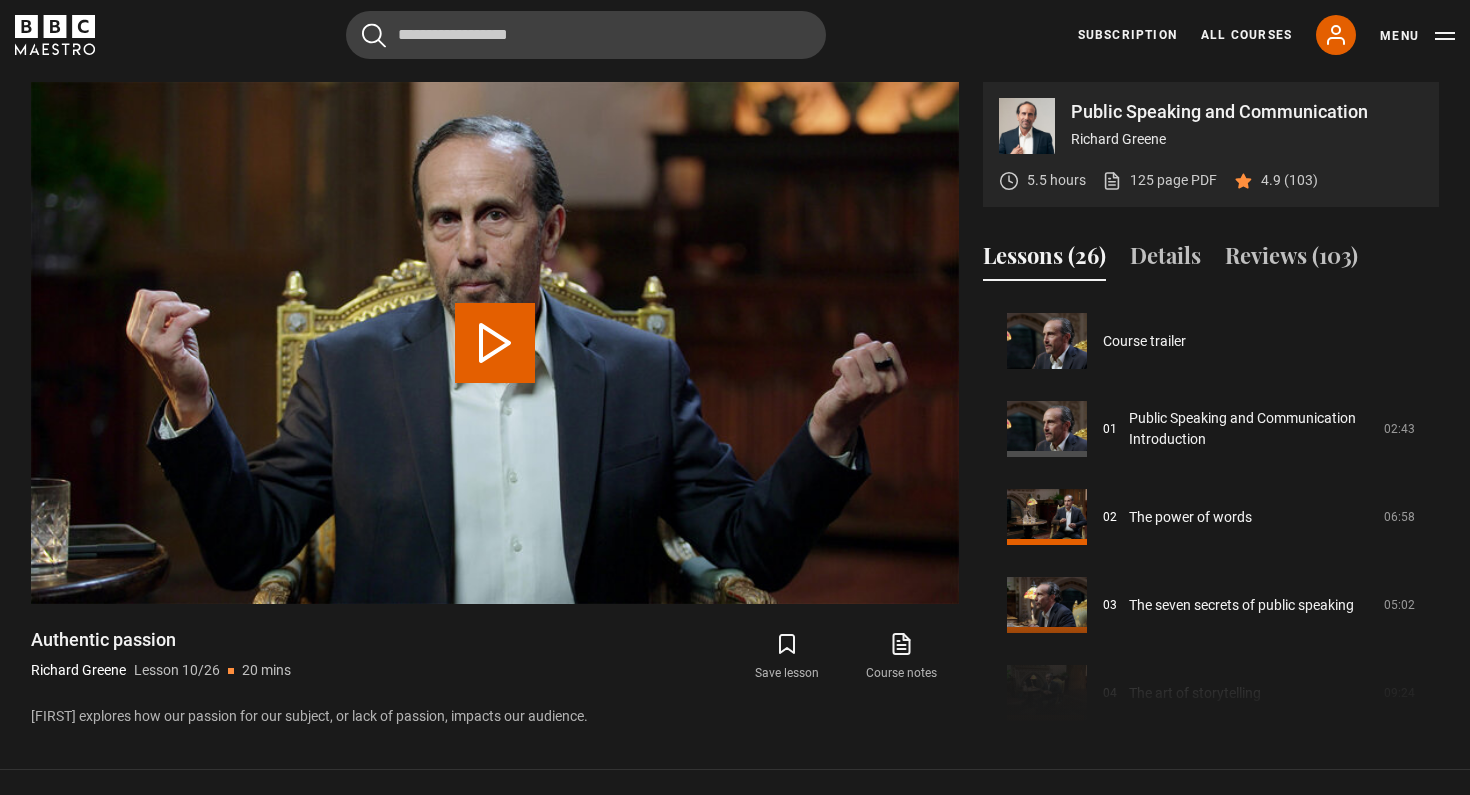 scroll, scrollTop: 792, scrollLeft: 0, axis: vertical 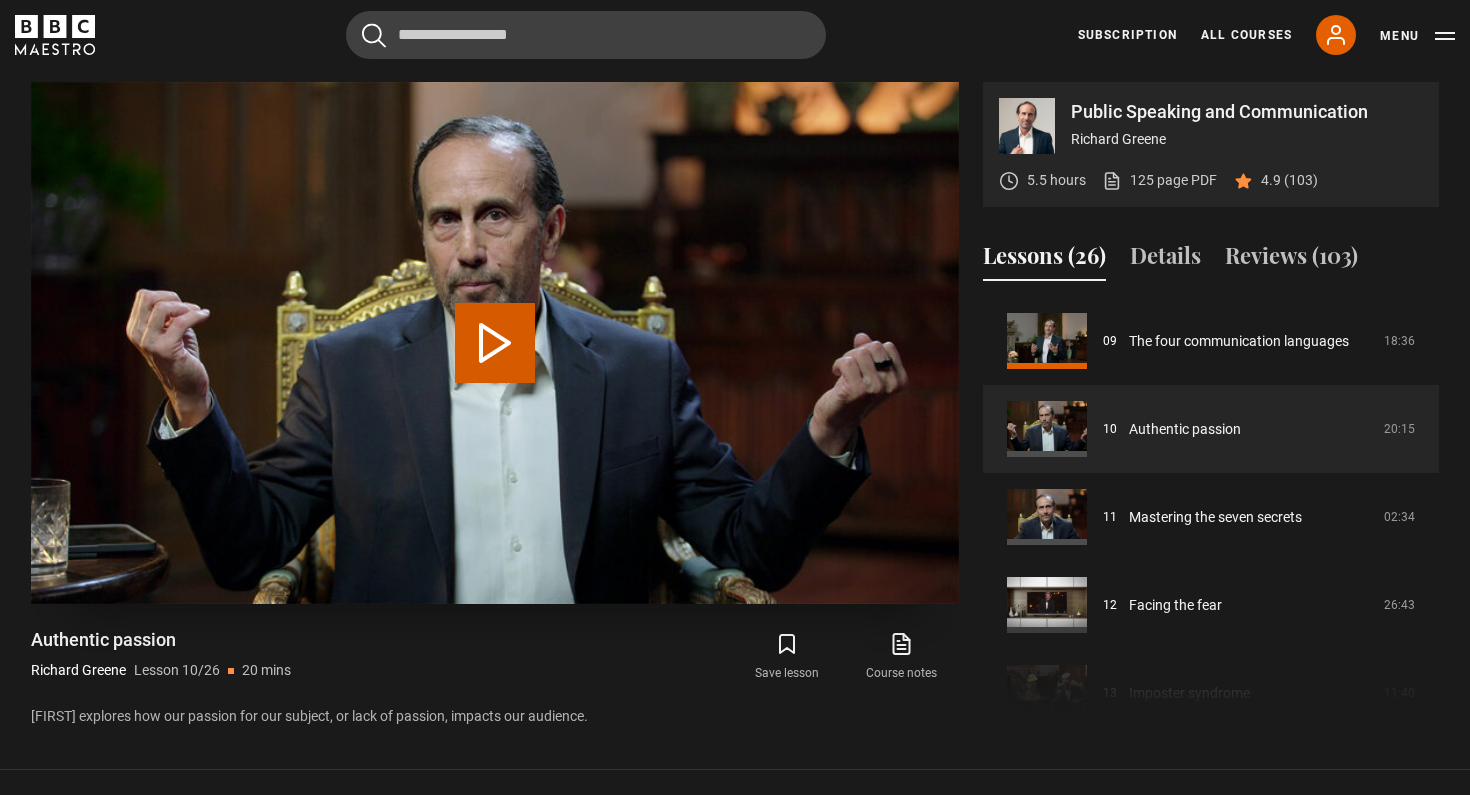 click on "Play Lesson Authentic passion" at bounding box center (495, 343) 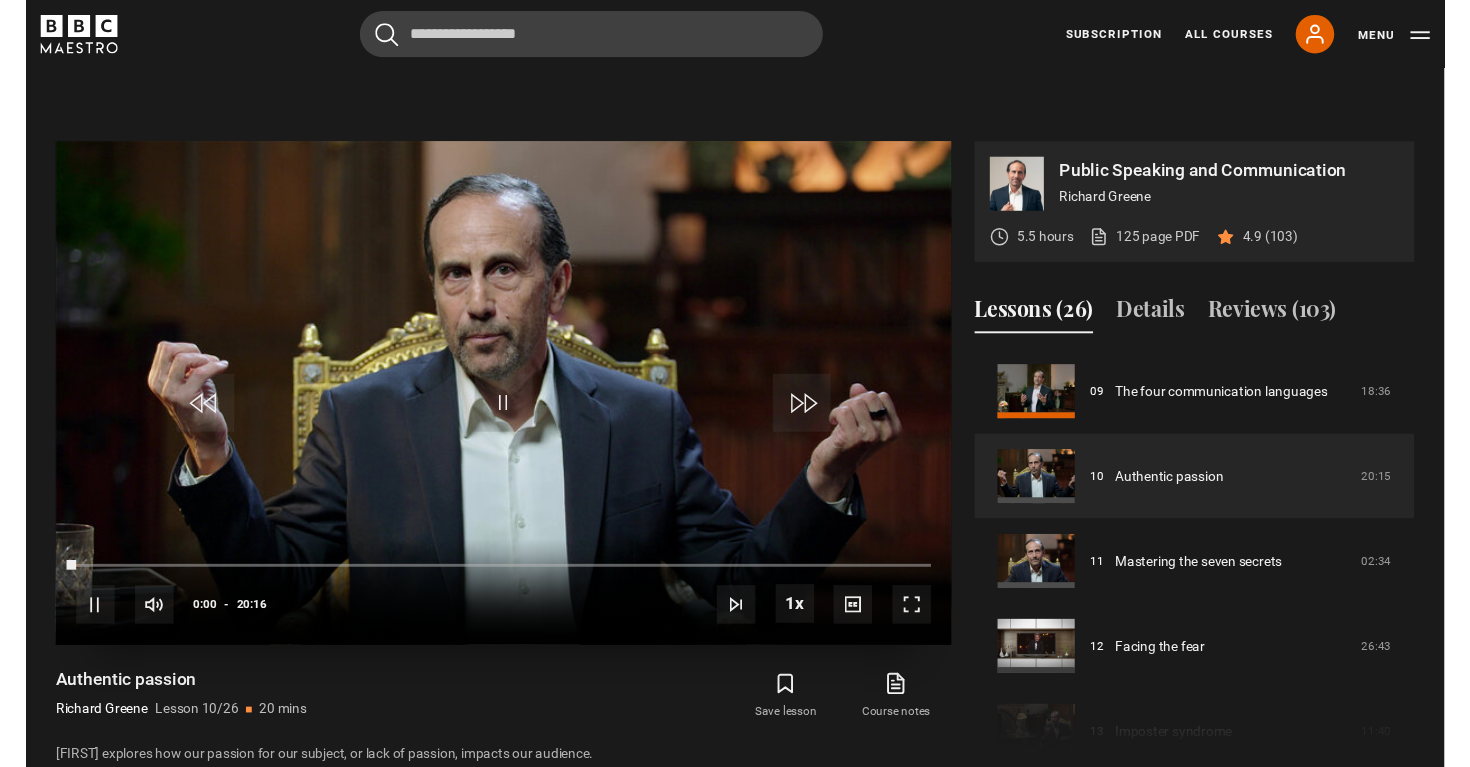 scroll, scrollTop: 766, scrollLeft: 0, axis: vertical 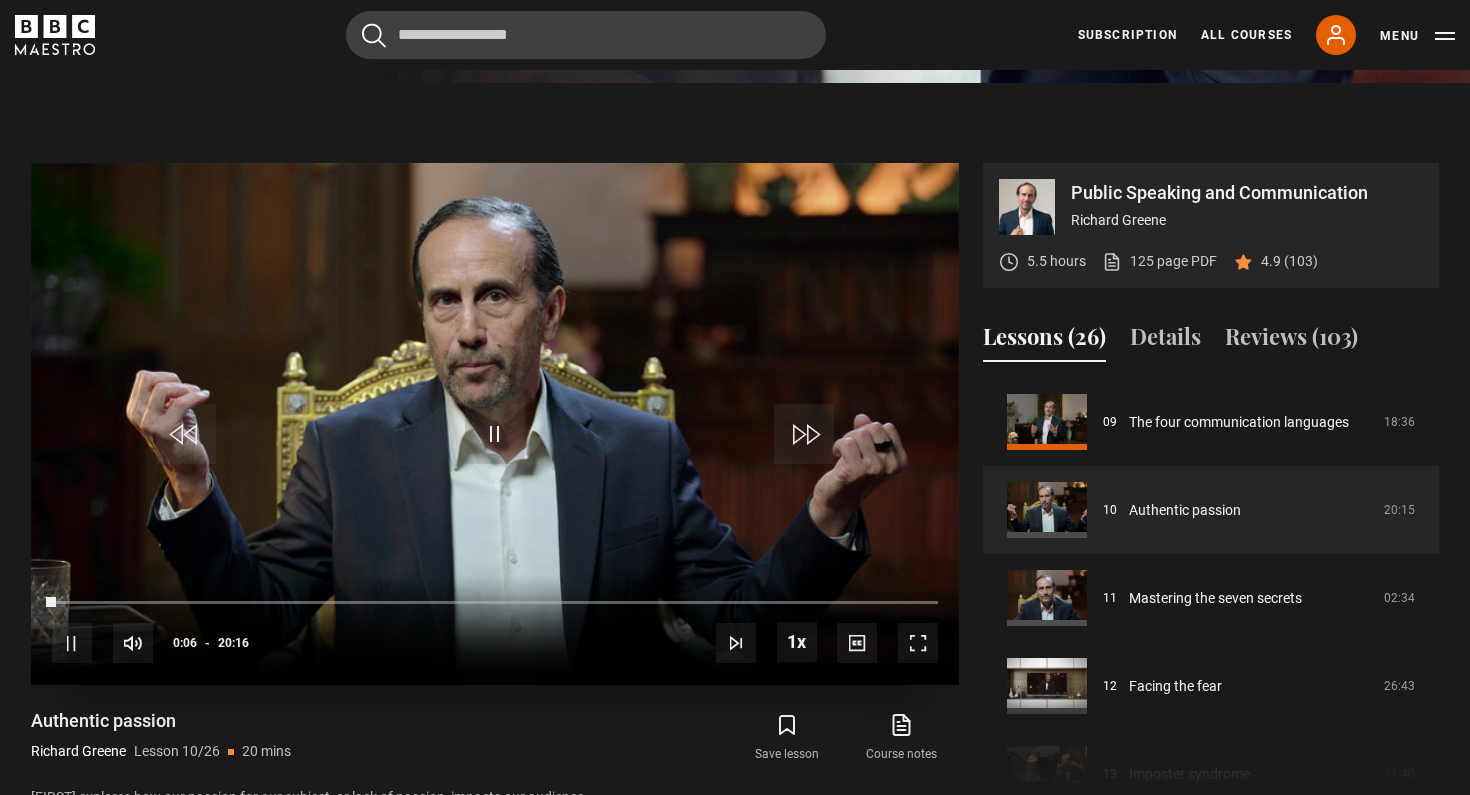click at bounding box center [918, 643] 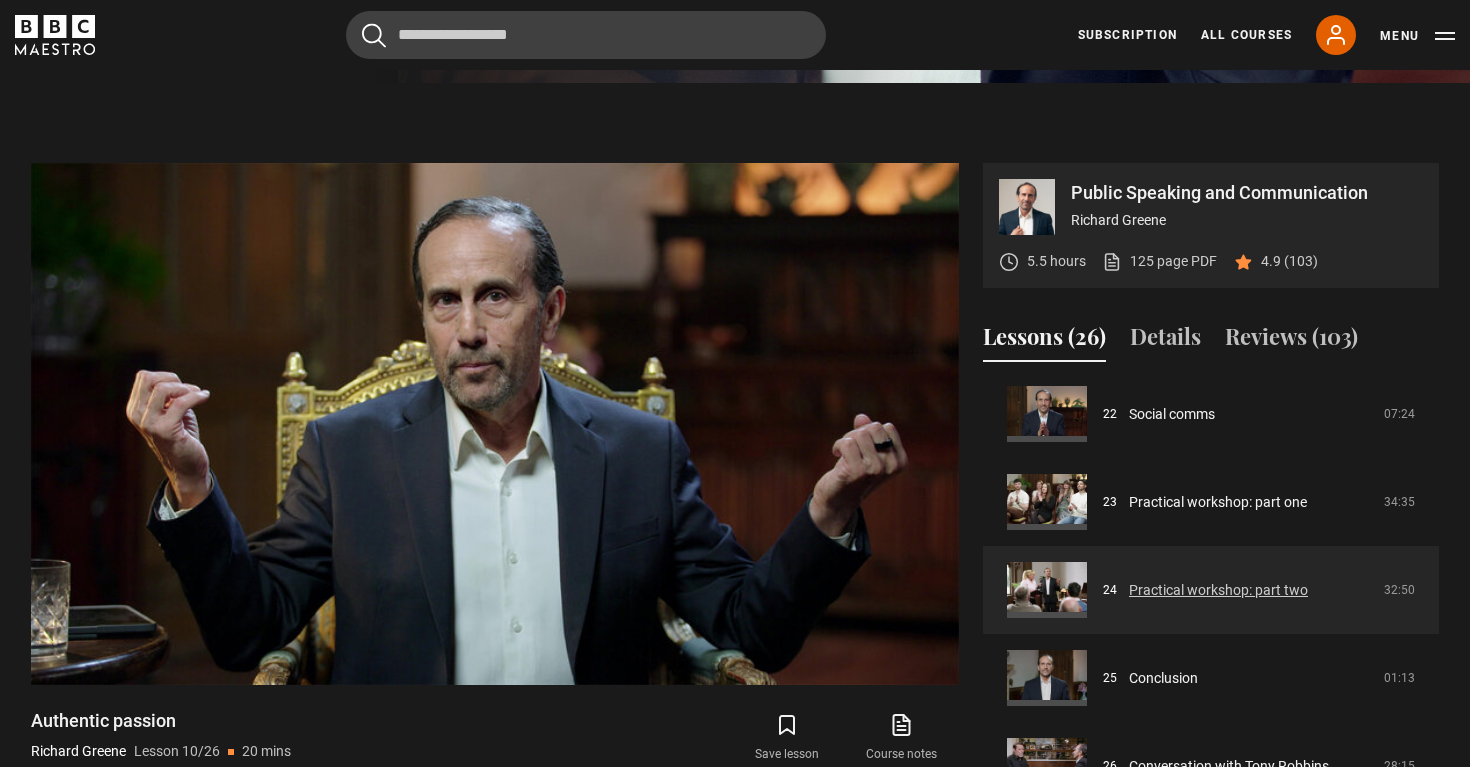 scroll, scrollTop: 1944, scrollLeft: 0, axis: vertical 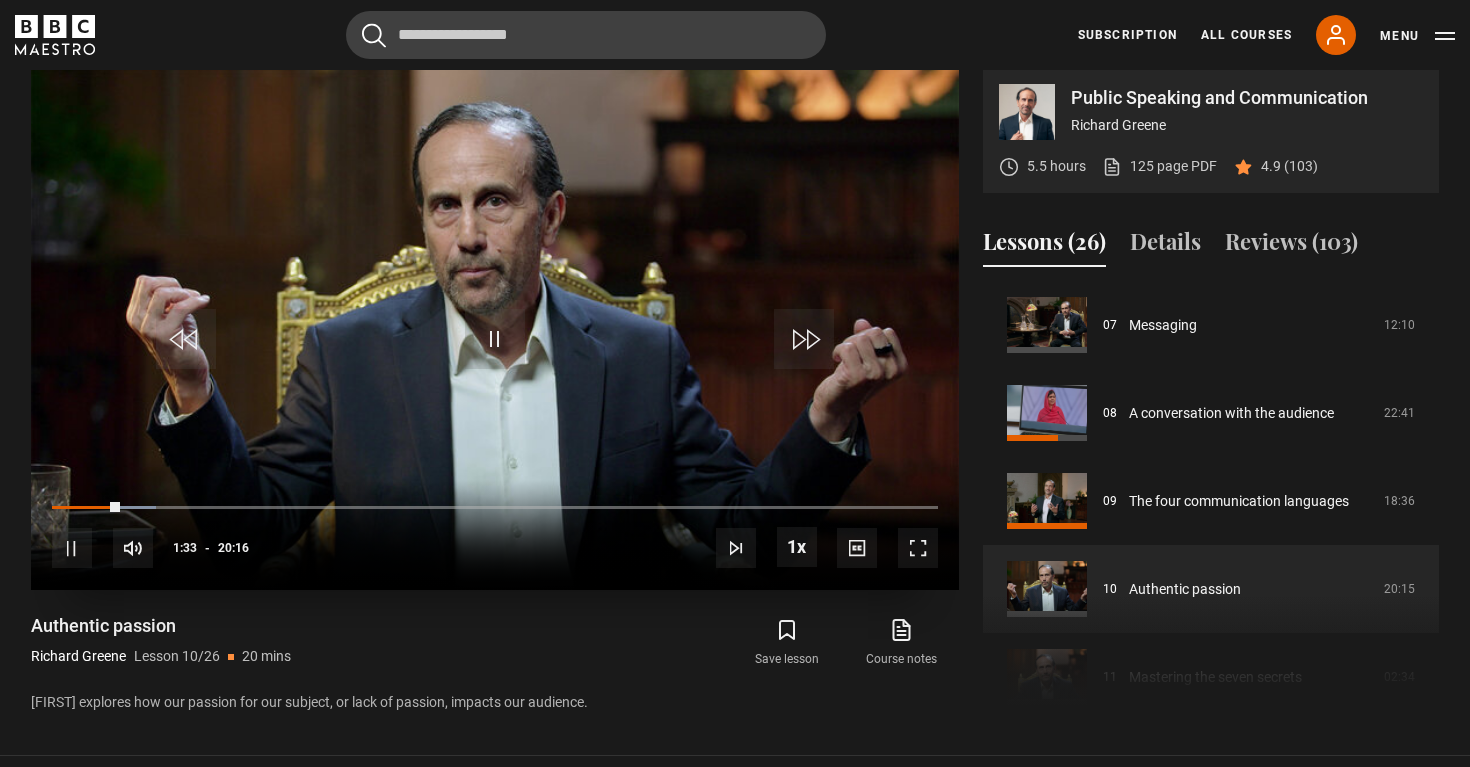 click at bounding box center [918, 548] 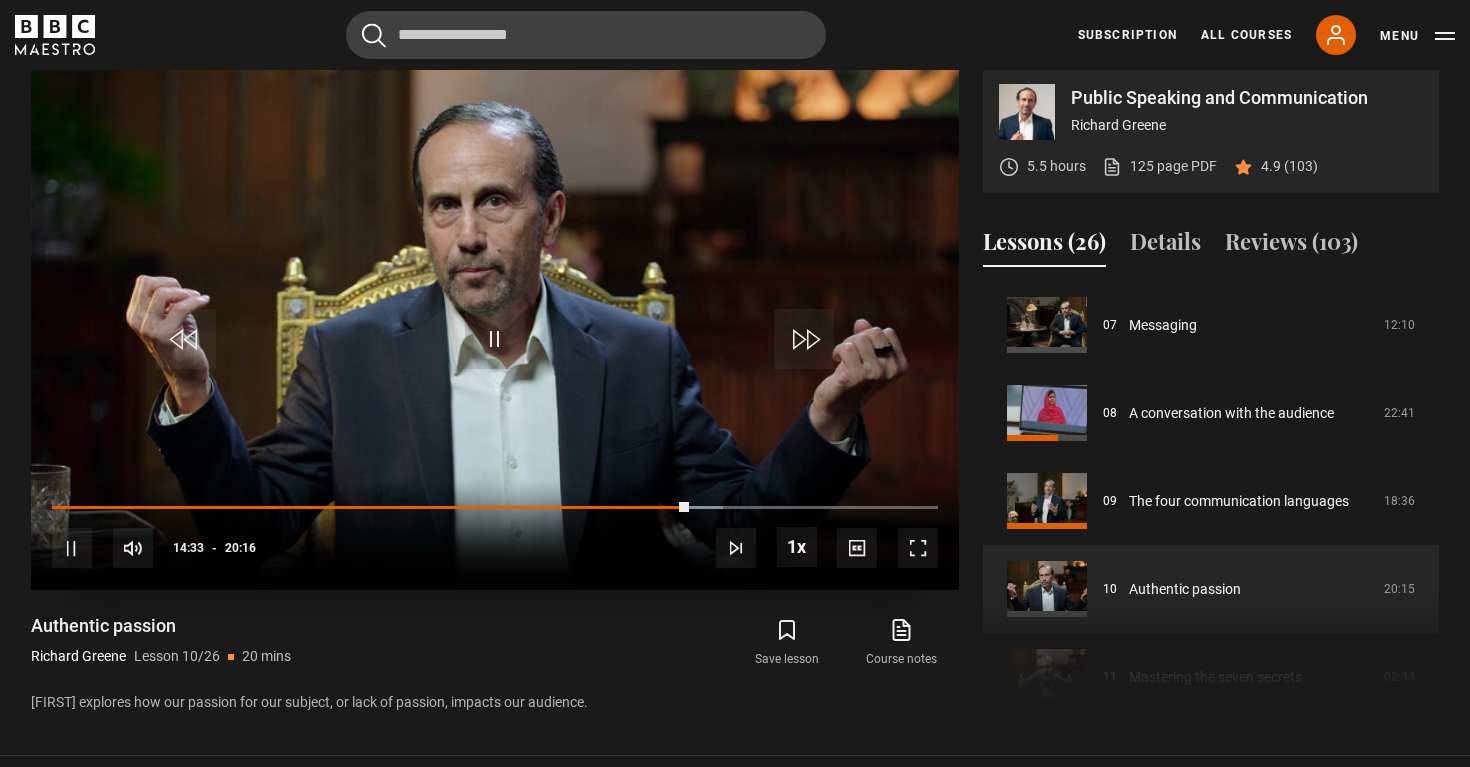 click at bounding box center (918, 548) 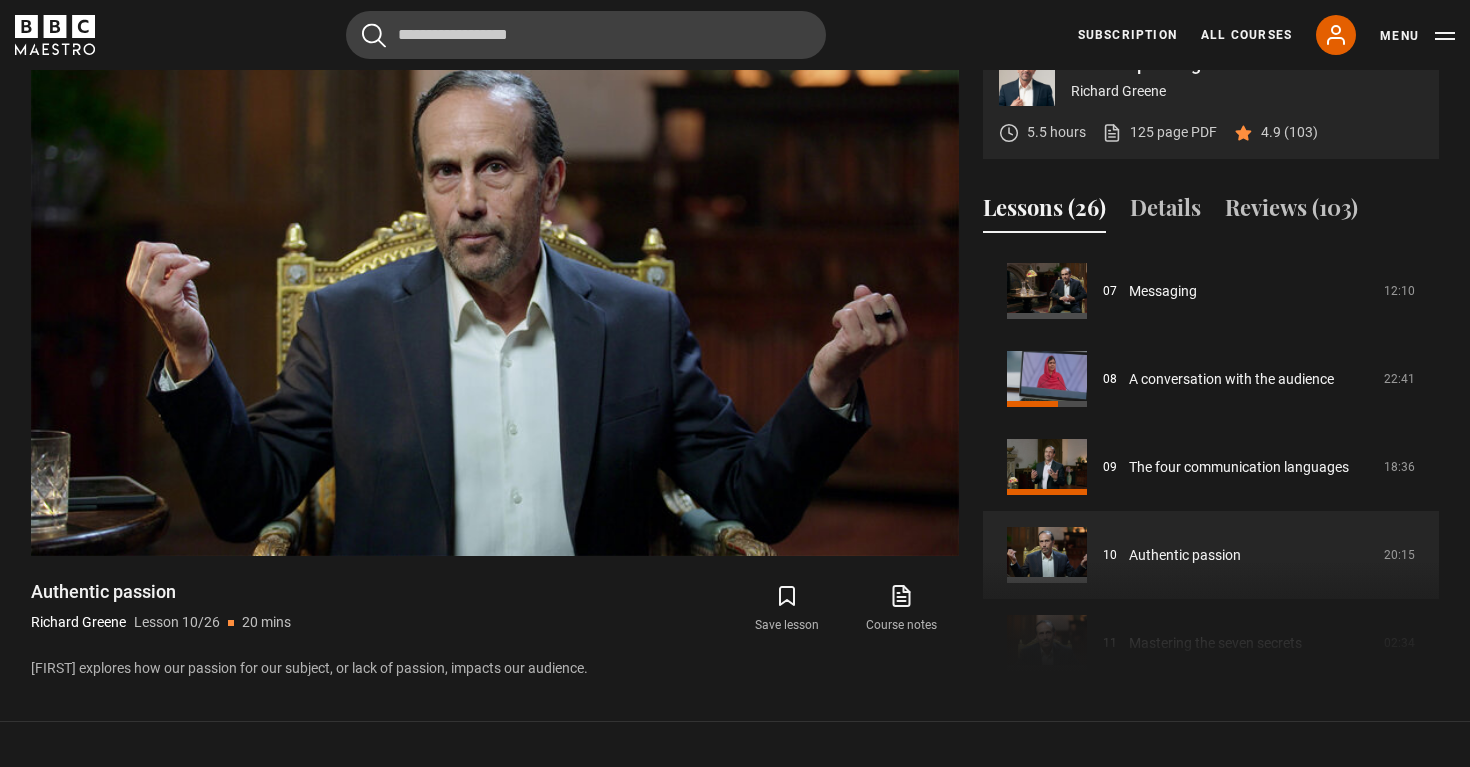 scroll, scrollTop: 940, scrollLeft: 0, axis: vertical 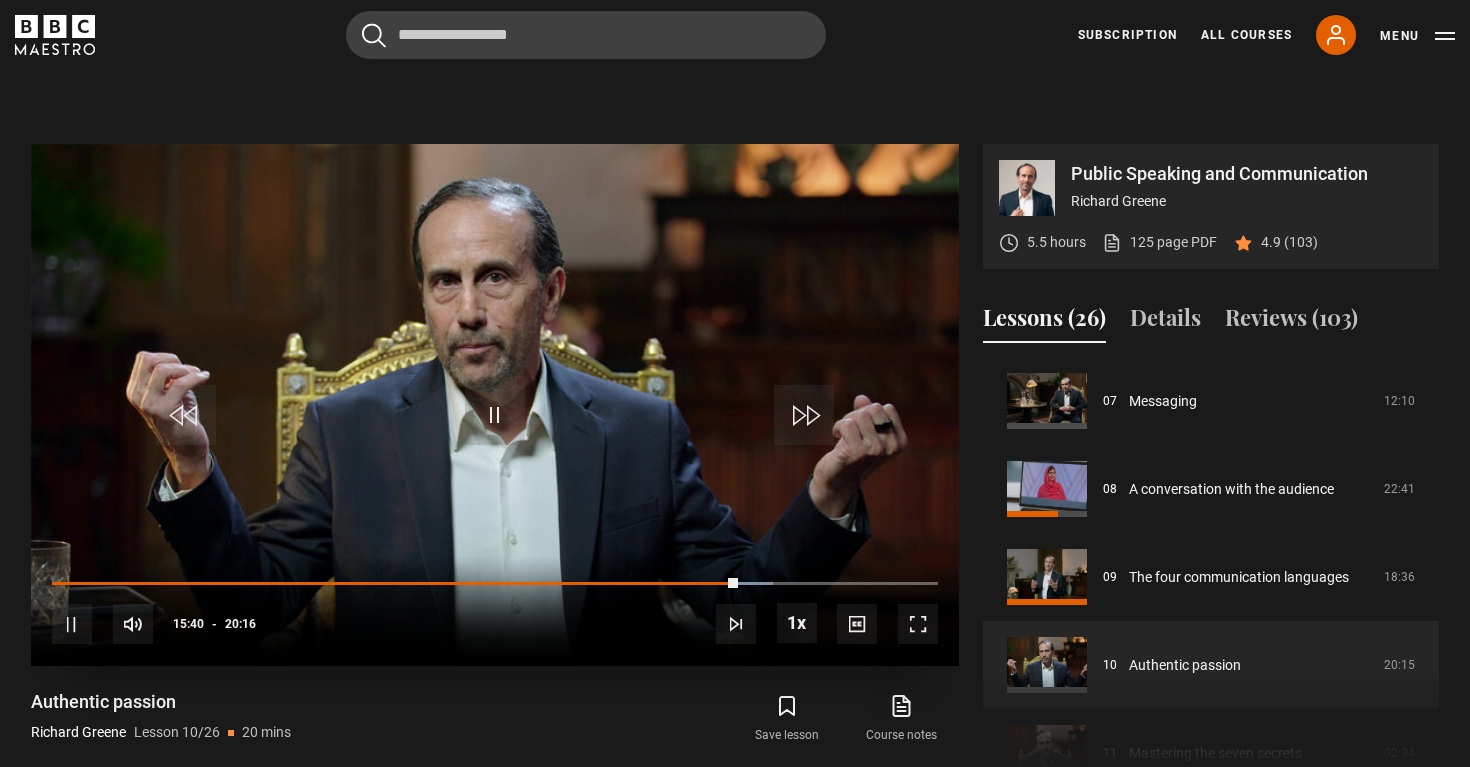 click at bounding box center [72, 624] 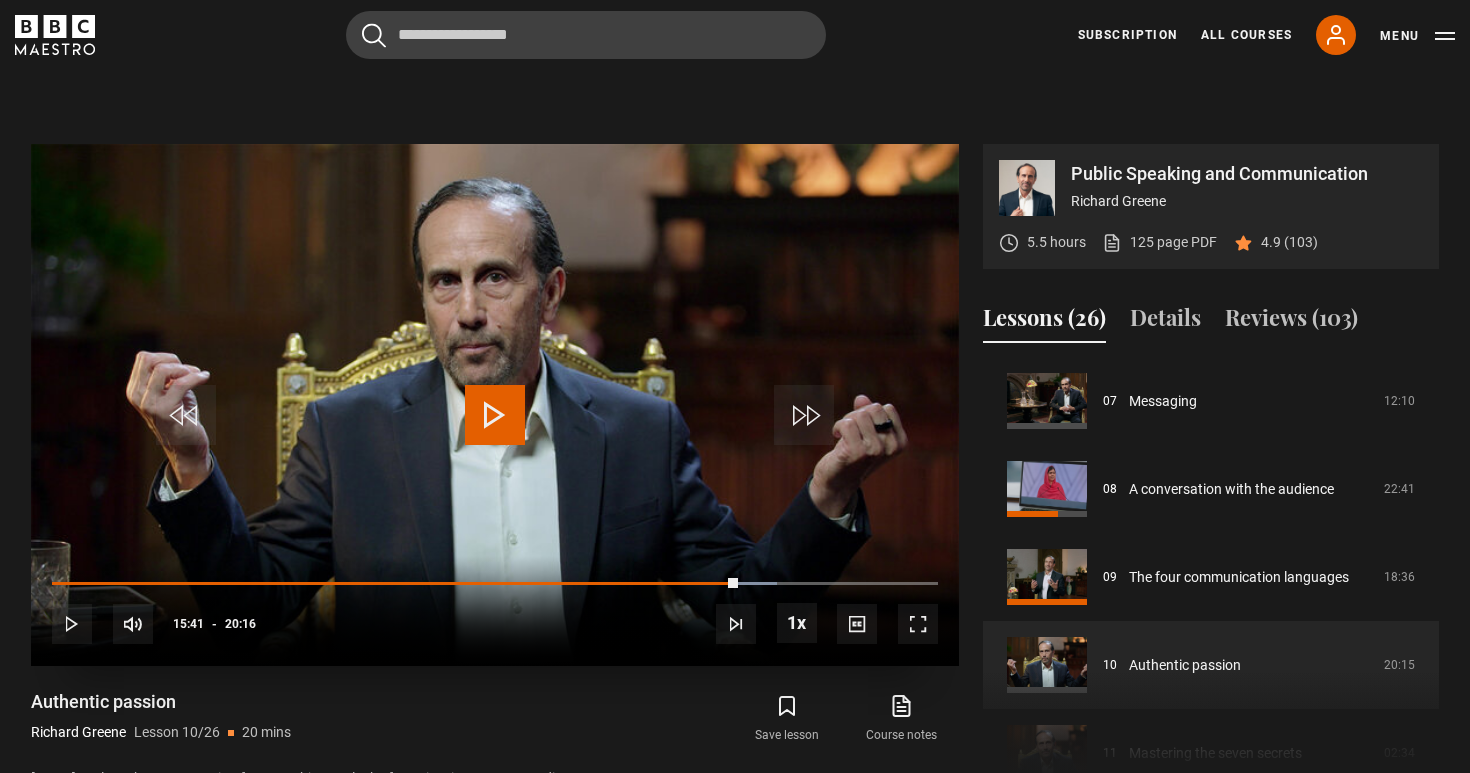 click at bounding box center (495, 415) 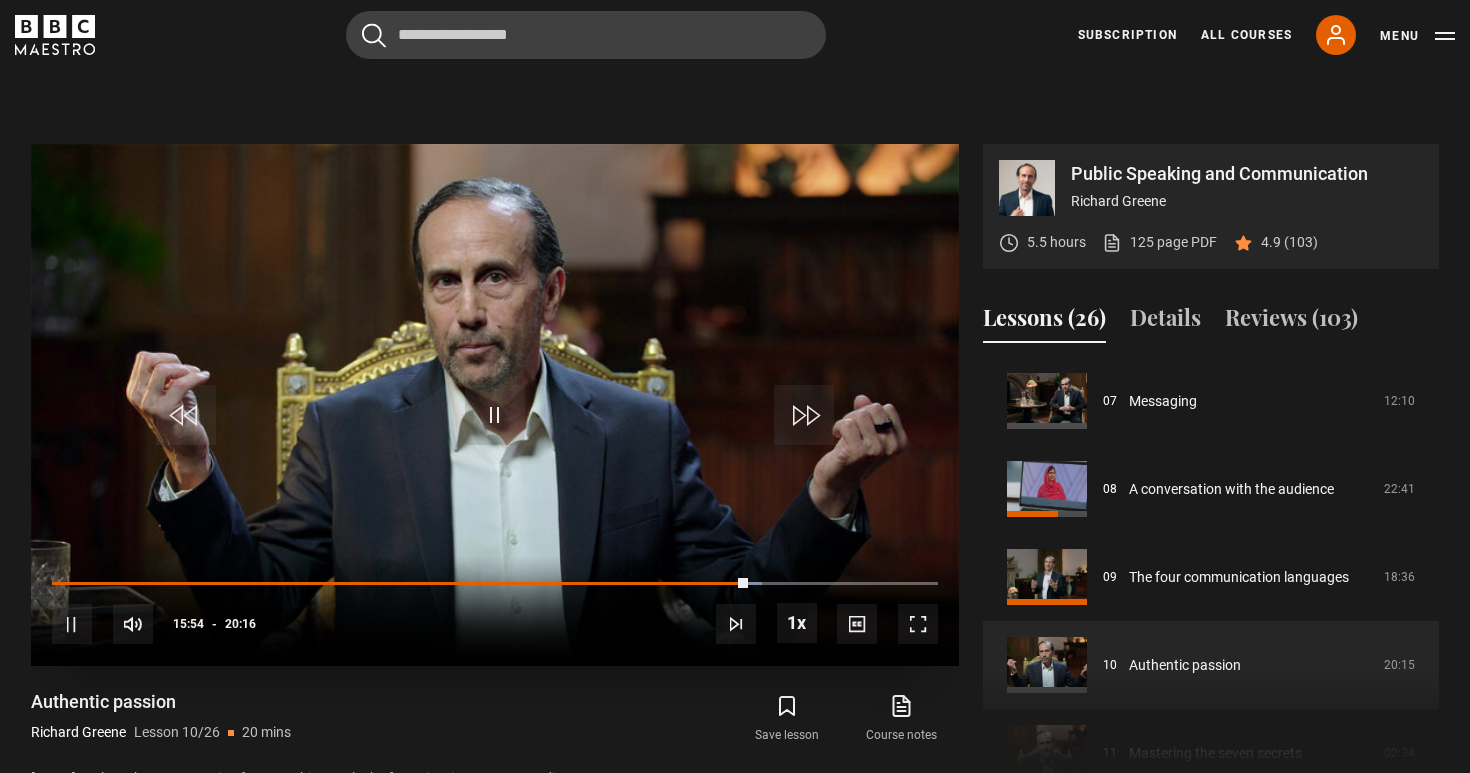 click at bounding box center [918, 624] 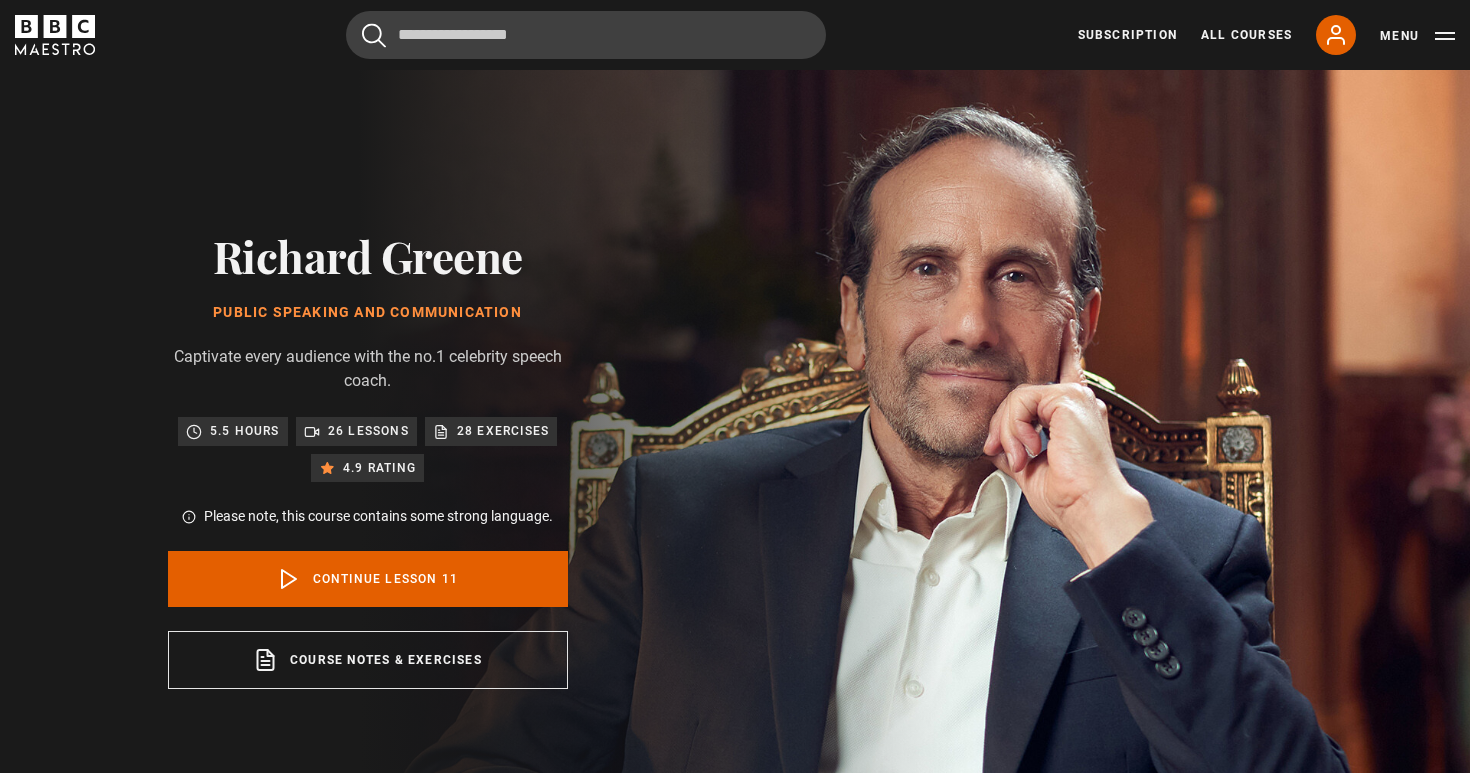scroll, scrollTop: 847, scrollLeft: 0, axis: vertical 